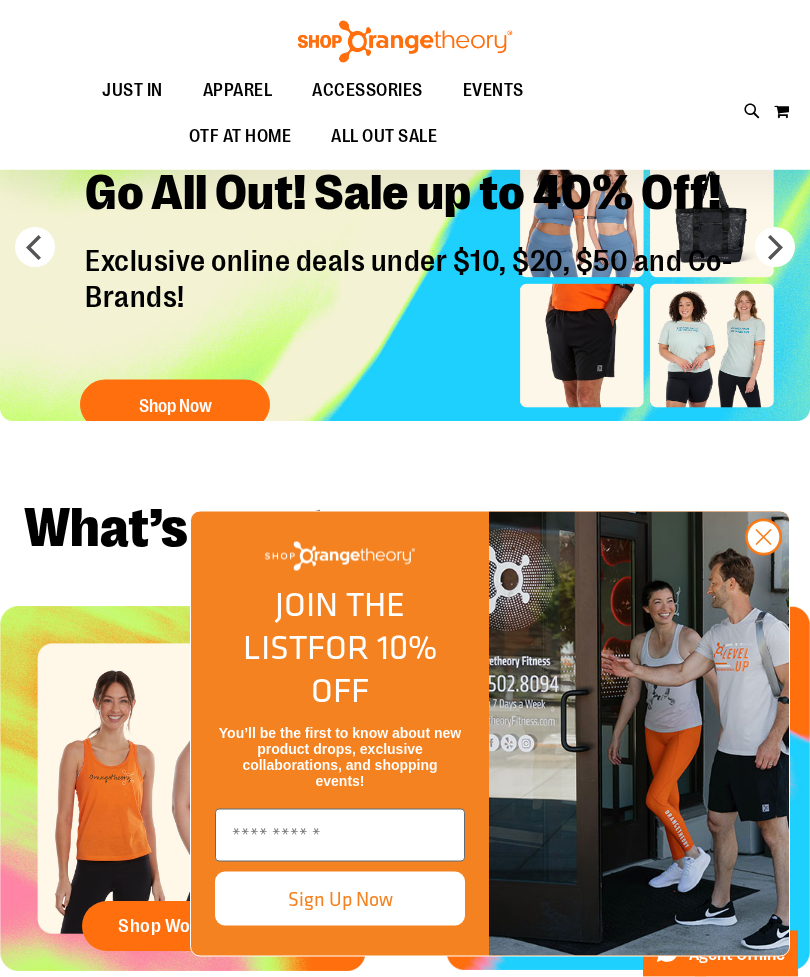 scroll, scrollTop: 69, scrollLeft: 0, axis: vertical 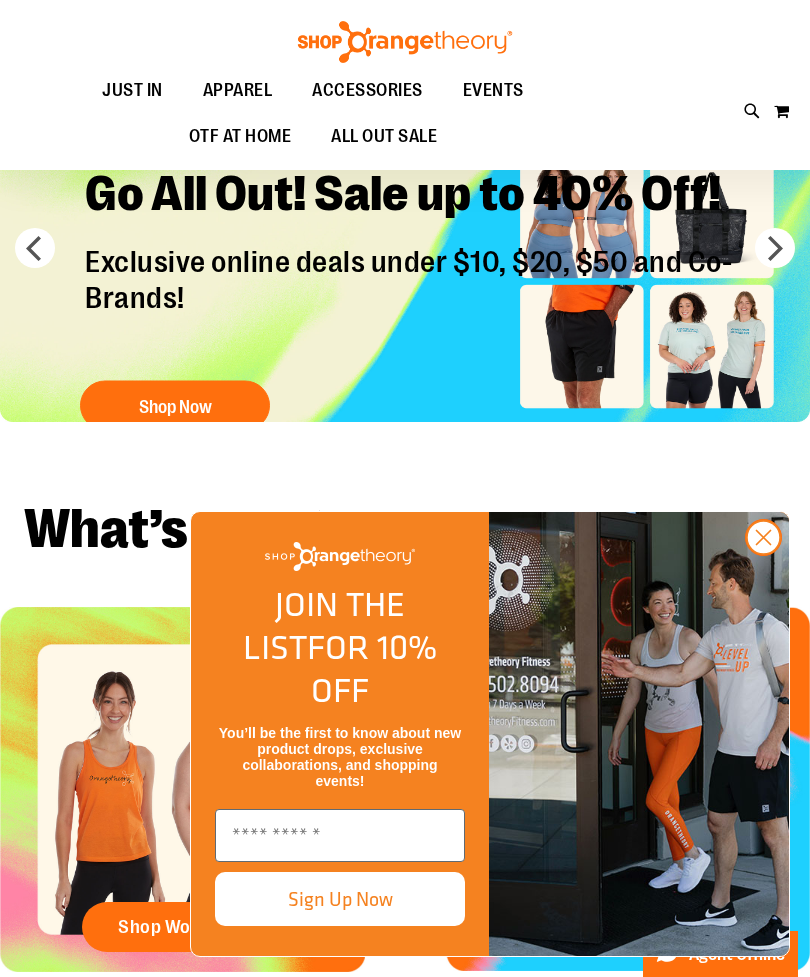 click 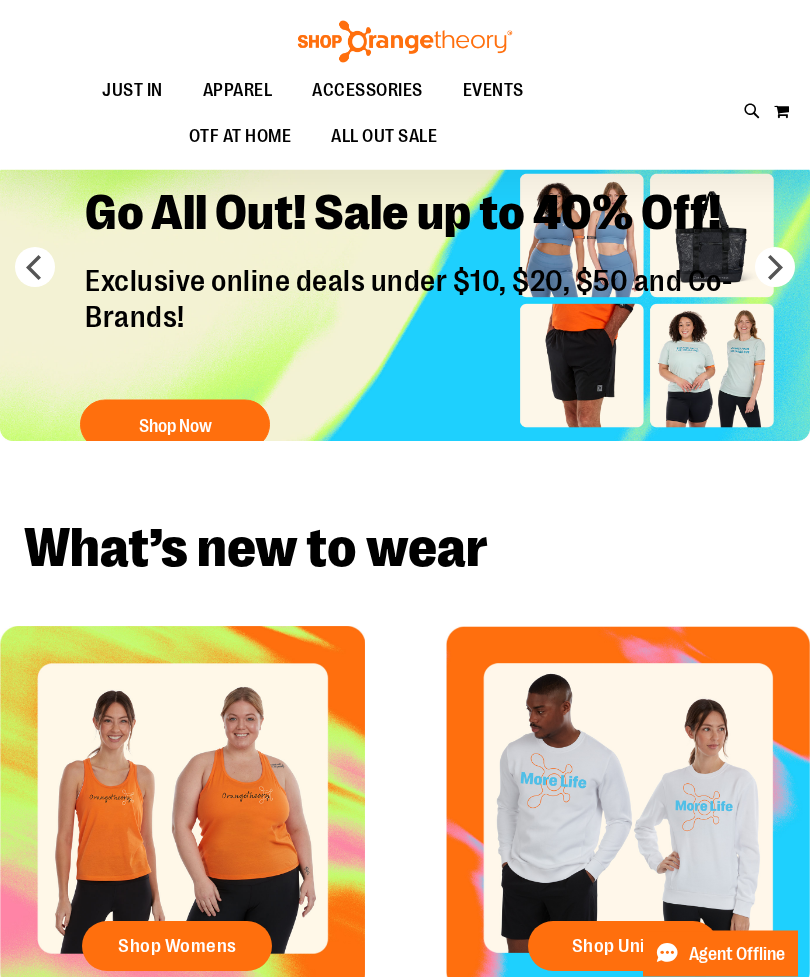 scroll, scrollTop: 0, scrollLeft: 0, axis: both 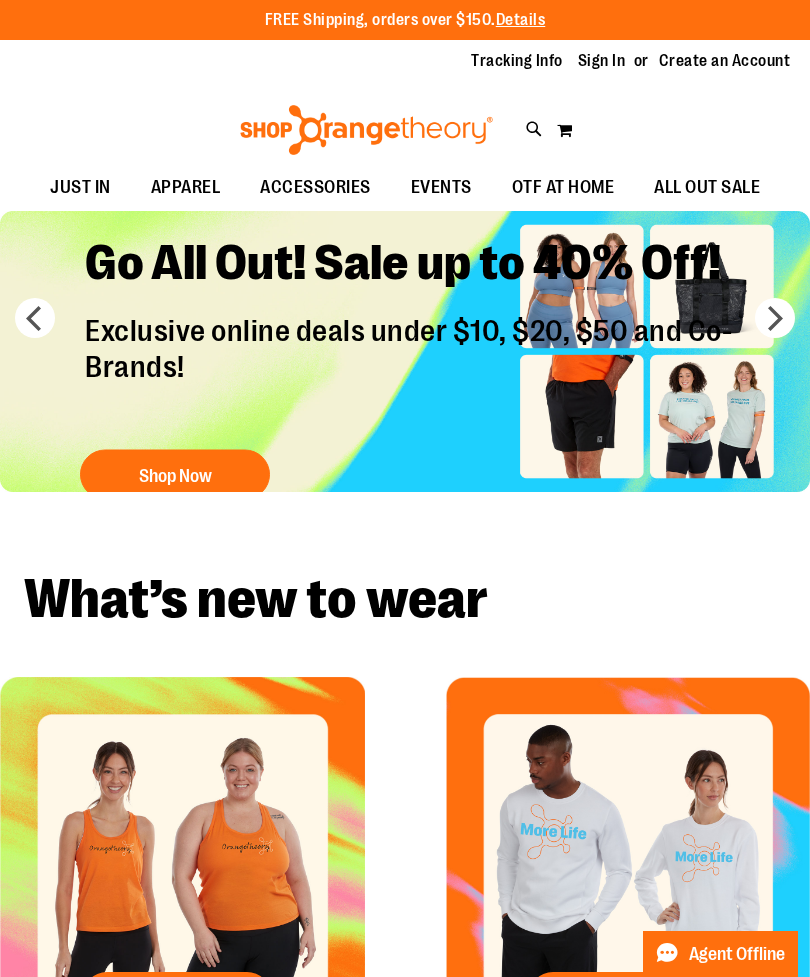 click at bounding box center [366, 130] 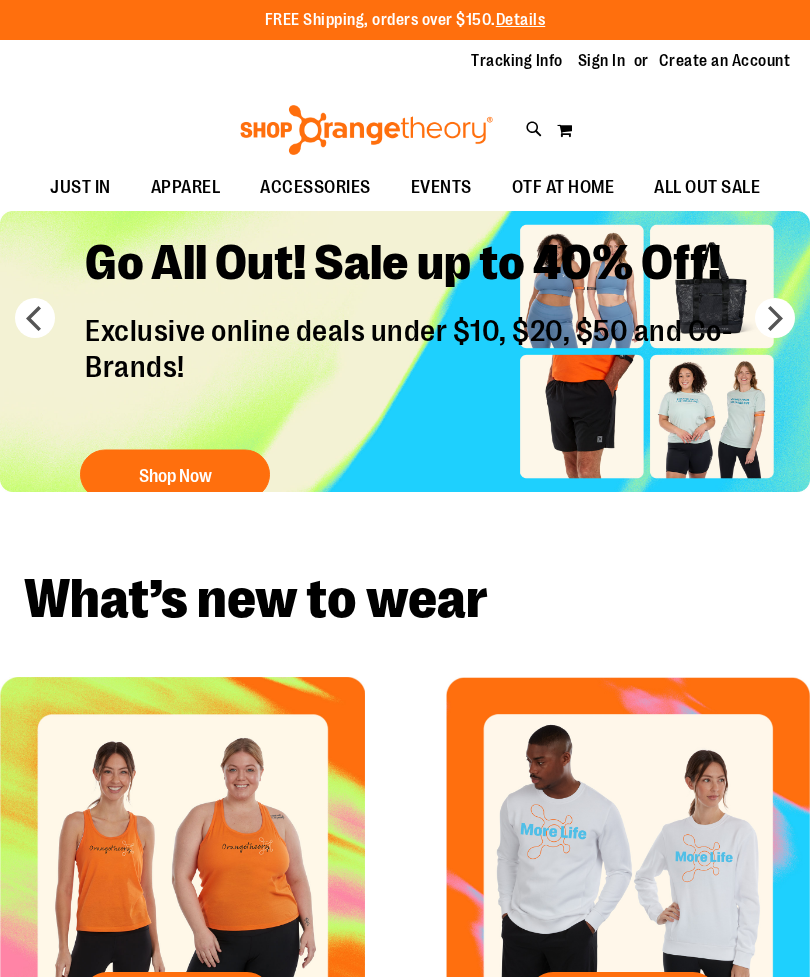 scroll, scrollTop: 0, scrollLeft: 0, axis: both 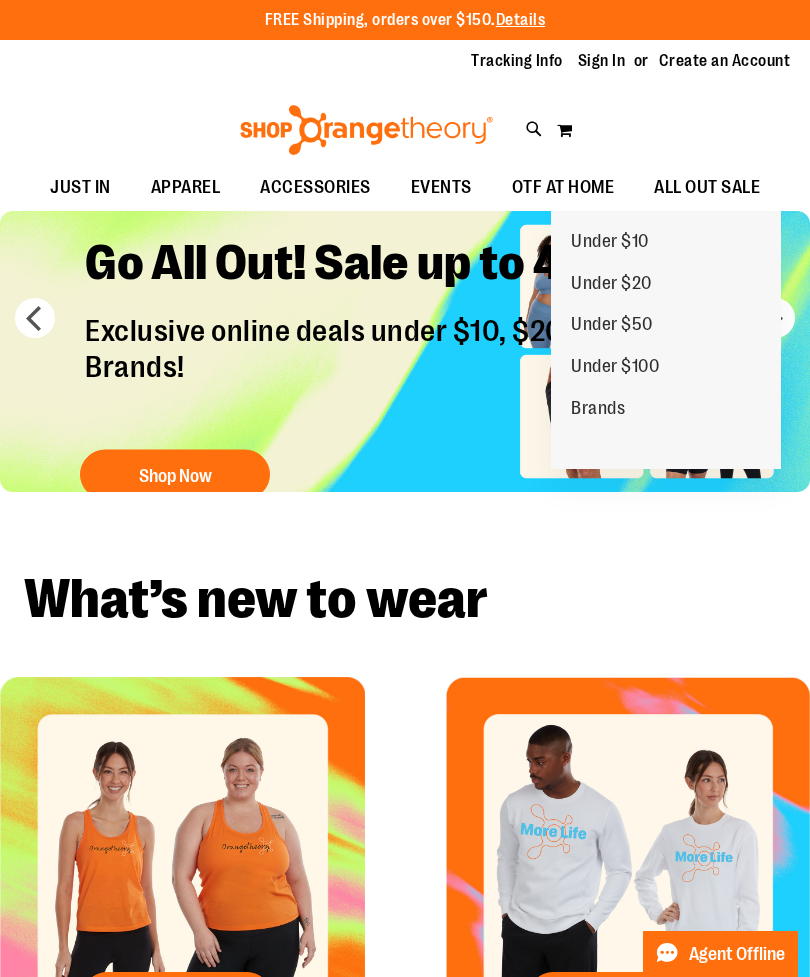 click on "Under $20" at bounding box center (611, 285) 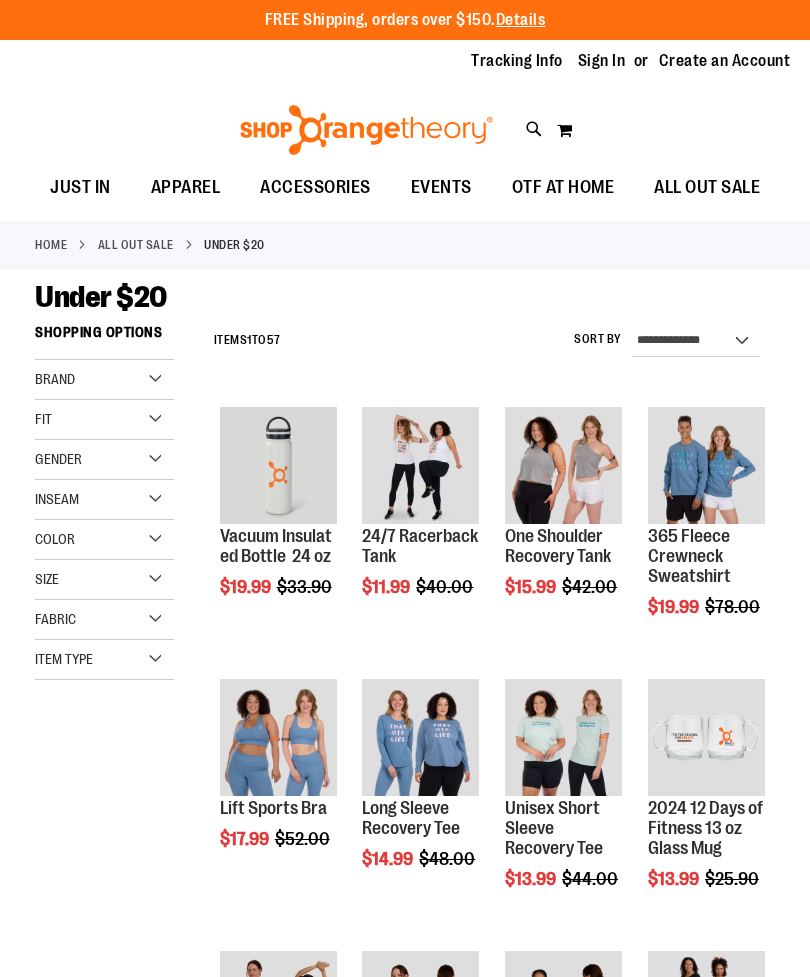 scroll, scrollTop: 0, scrollLeft: 0, axis: both 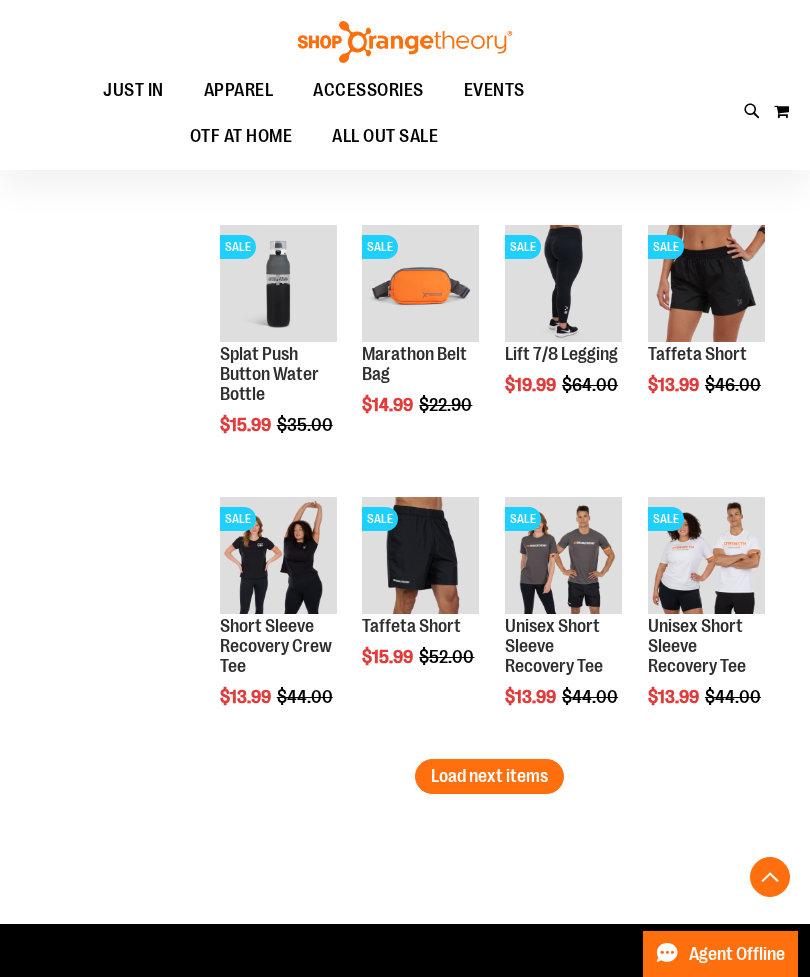 click on "Load next items" at bounding box center (489, 776) 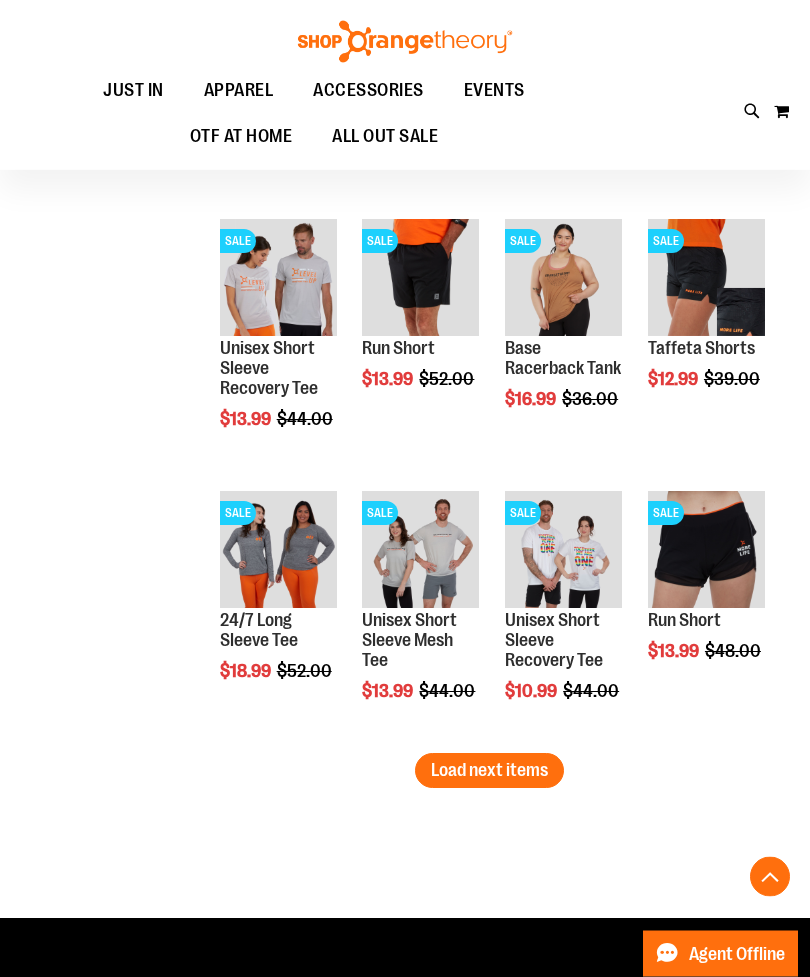 scroll, scrollTop: 2897, scrollLeft: 0, axis: vertical 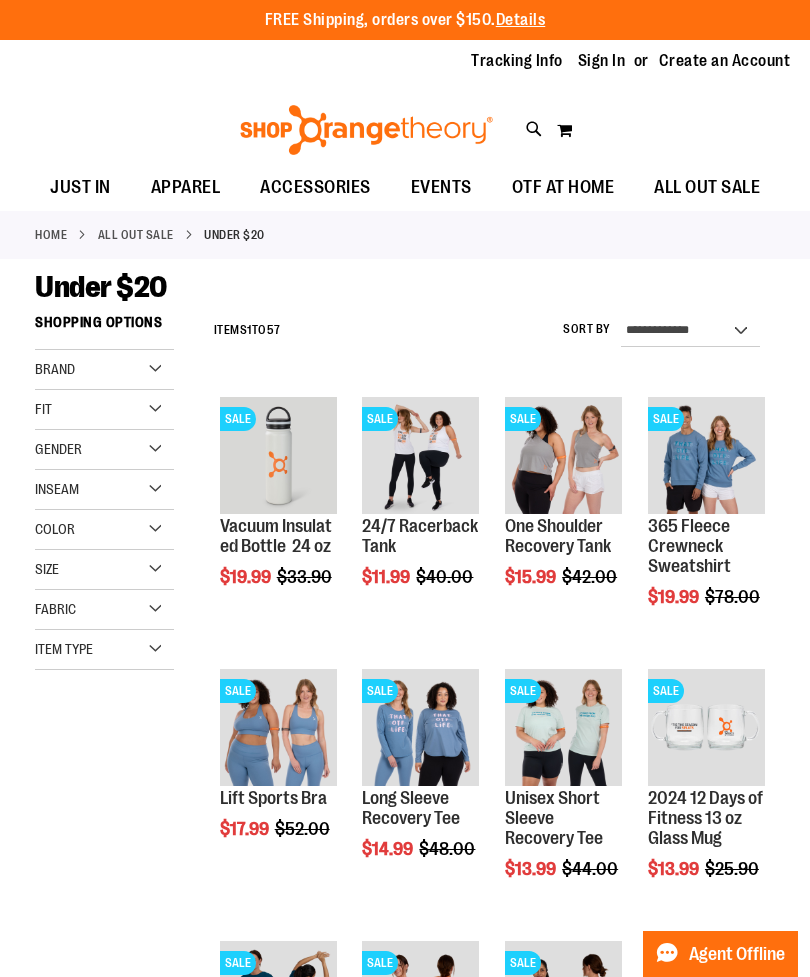 click on "ALL OUT SALE" at bounding box center [136, 235] 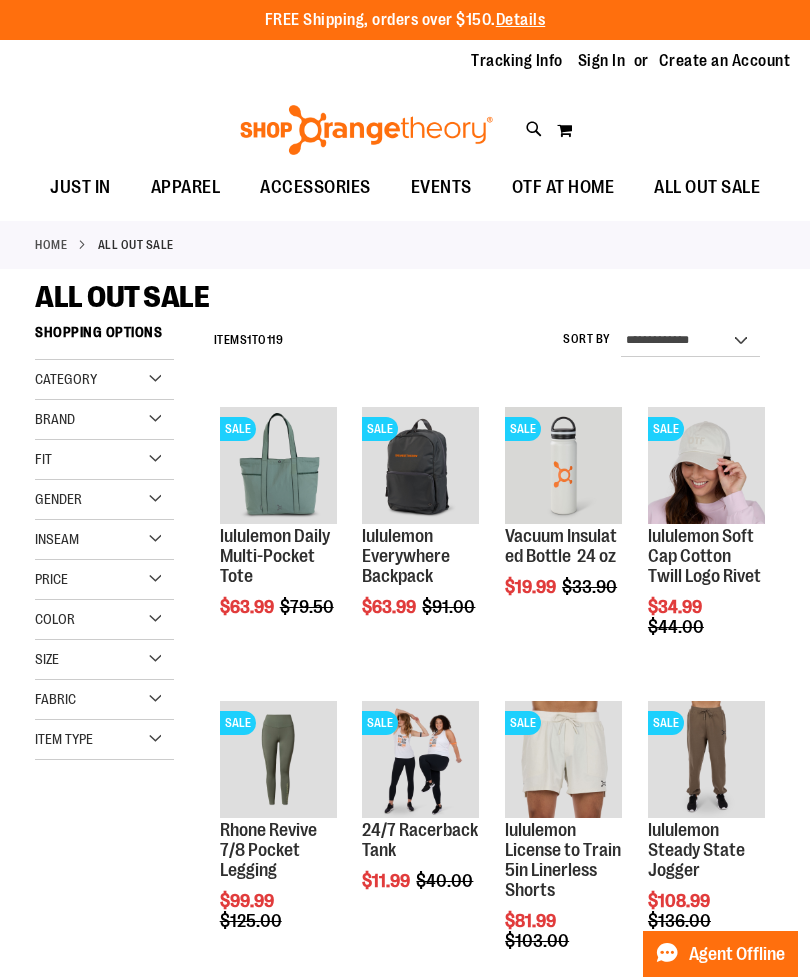 scroll, scrollTop: 0, scrollLeft: 0, axis: both 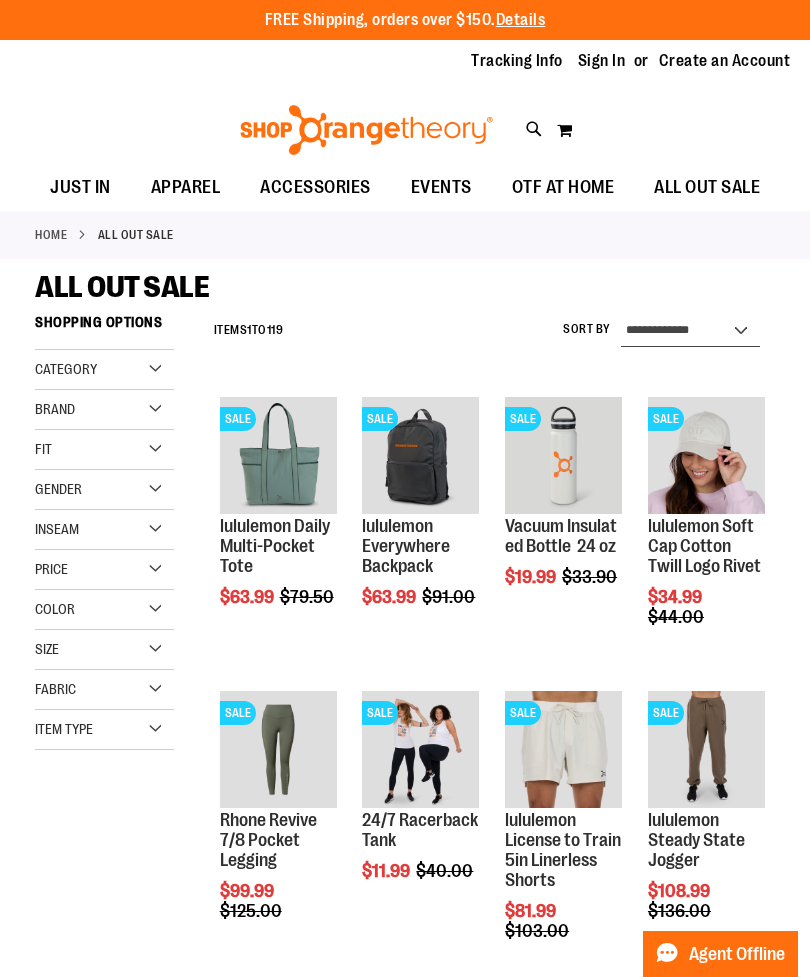 click on "**********" at bounding box center (690, 331) 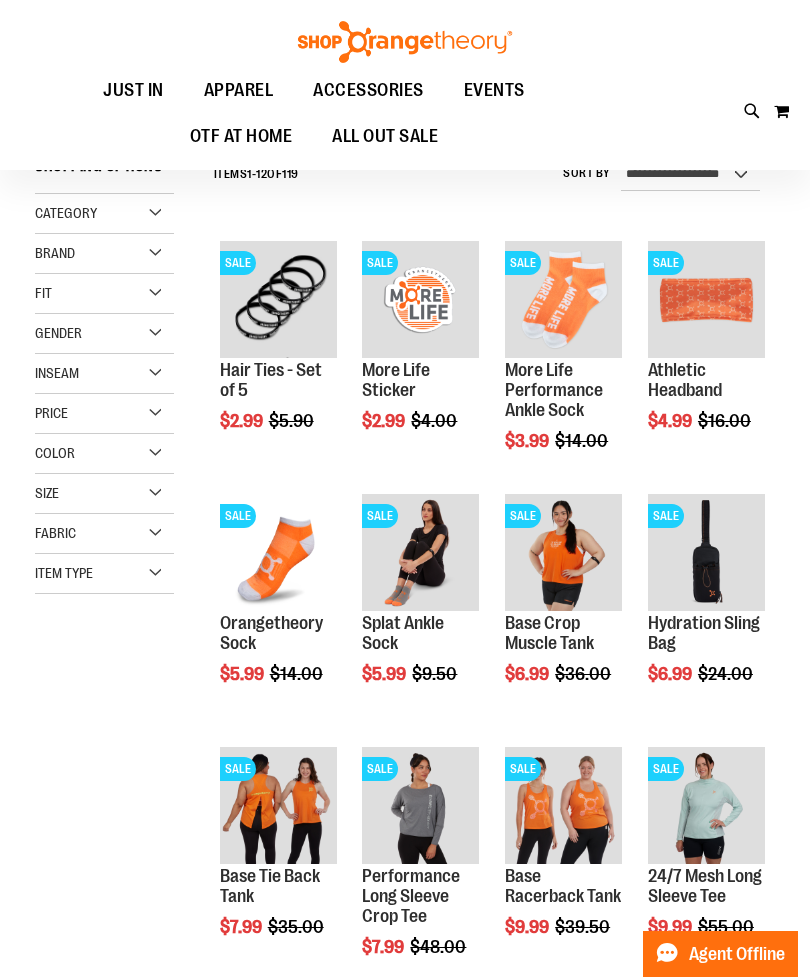scroll, scrollTop: 0, scrollLeft: 0, axis: both 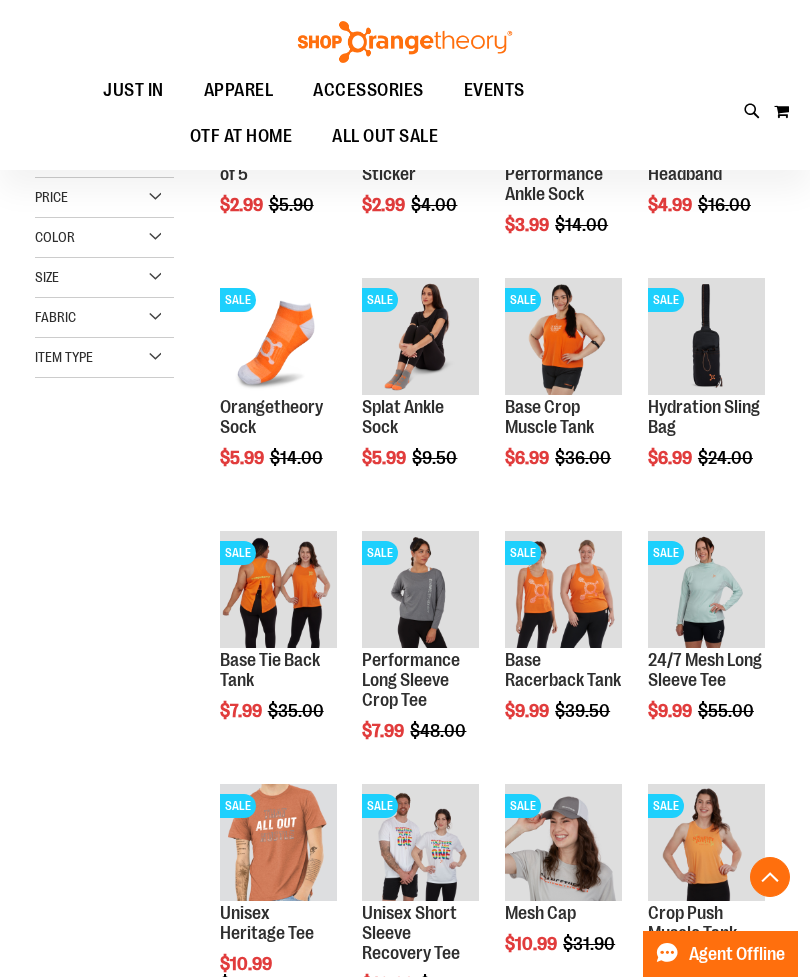 click on "Performance Long Sleeve Crop Tee" at bounding box center [411, 680] 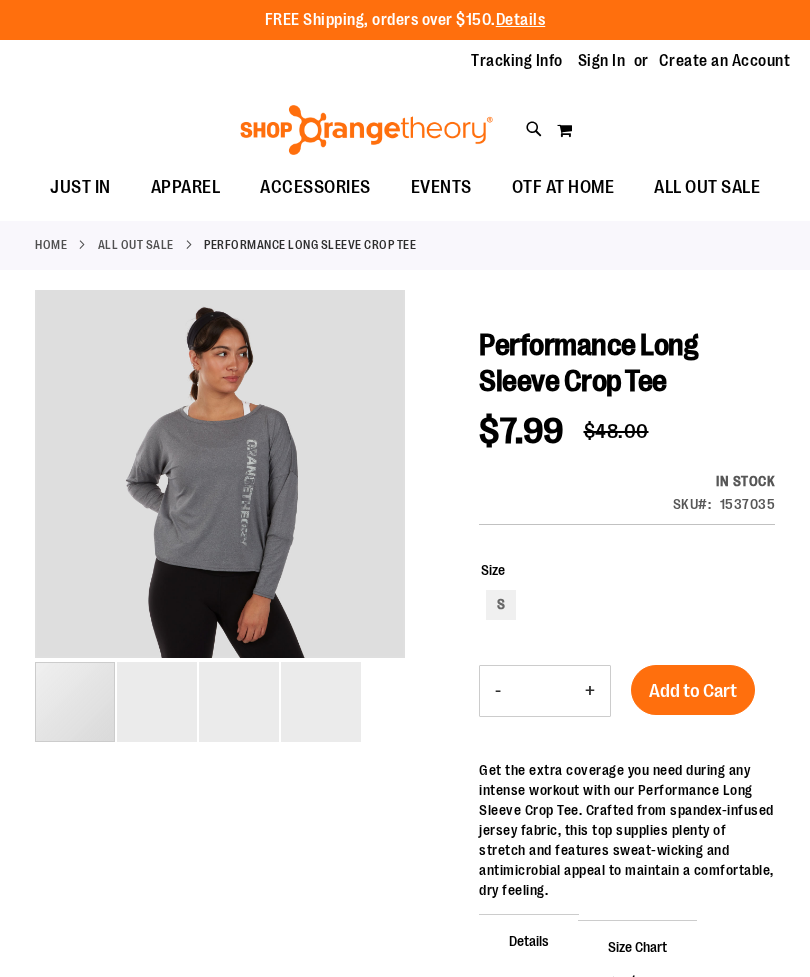 scroll, scrollTop: 0, scrollLeft: 0, axis: both 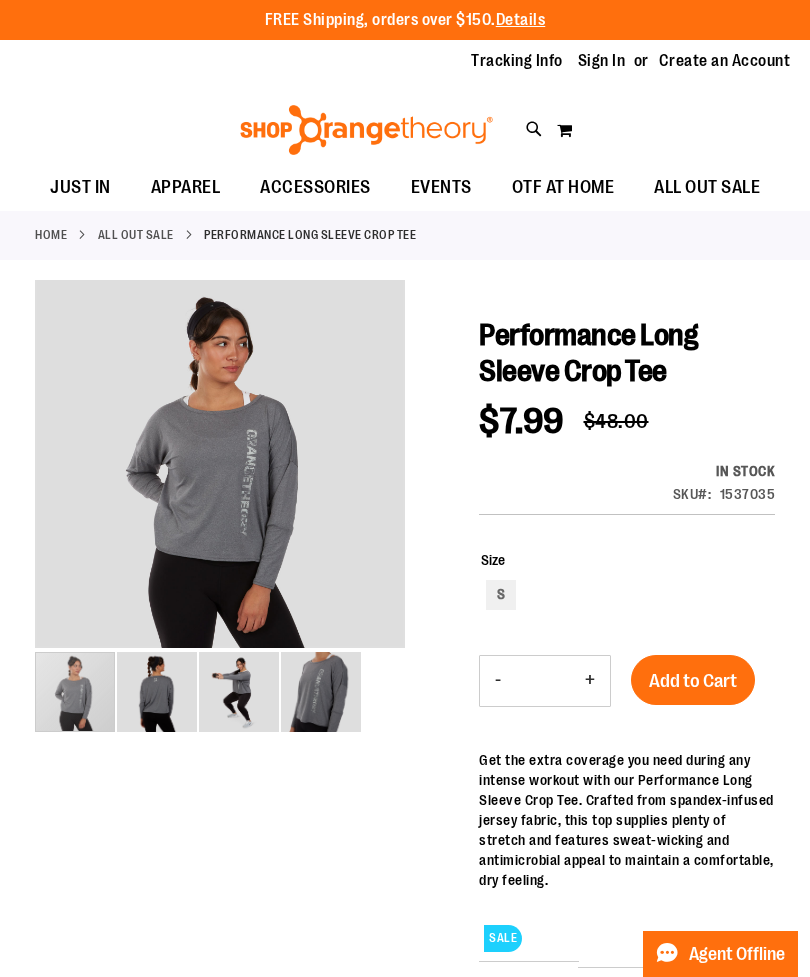 click at bounding box center [157, 692] 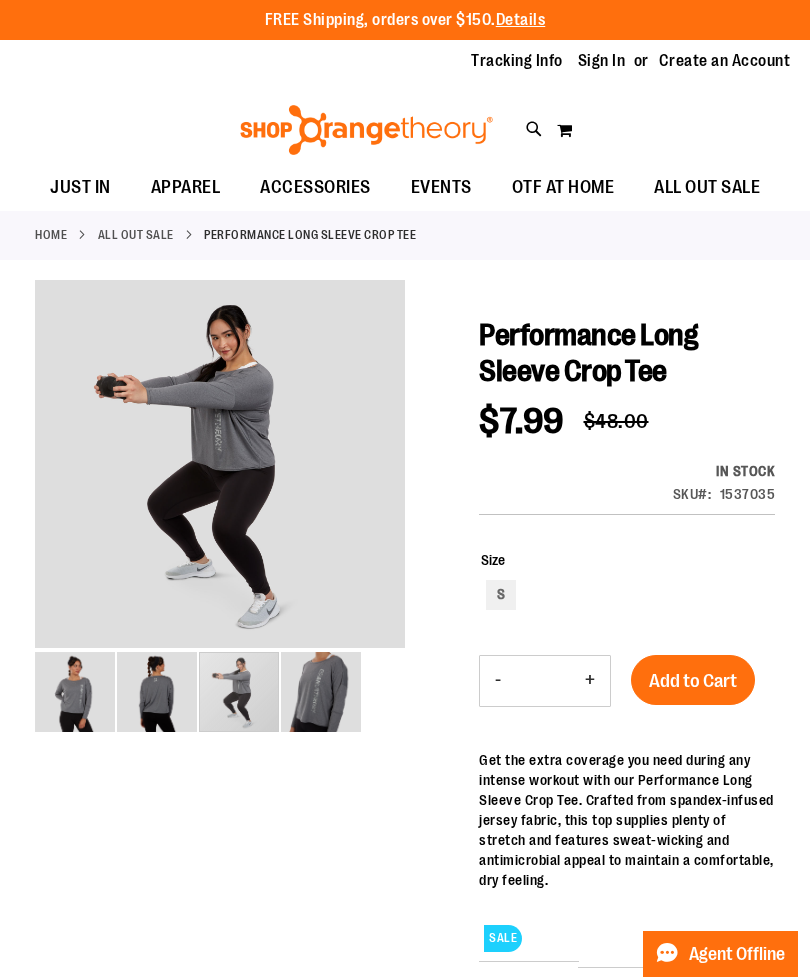 click at bounding box center [239, 692] 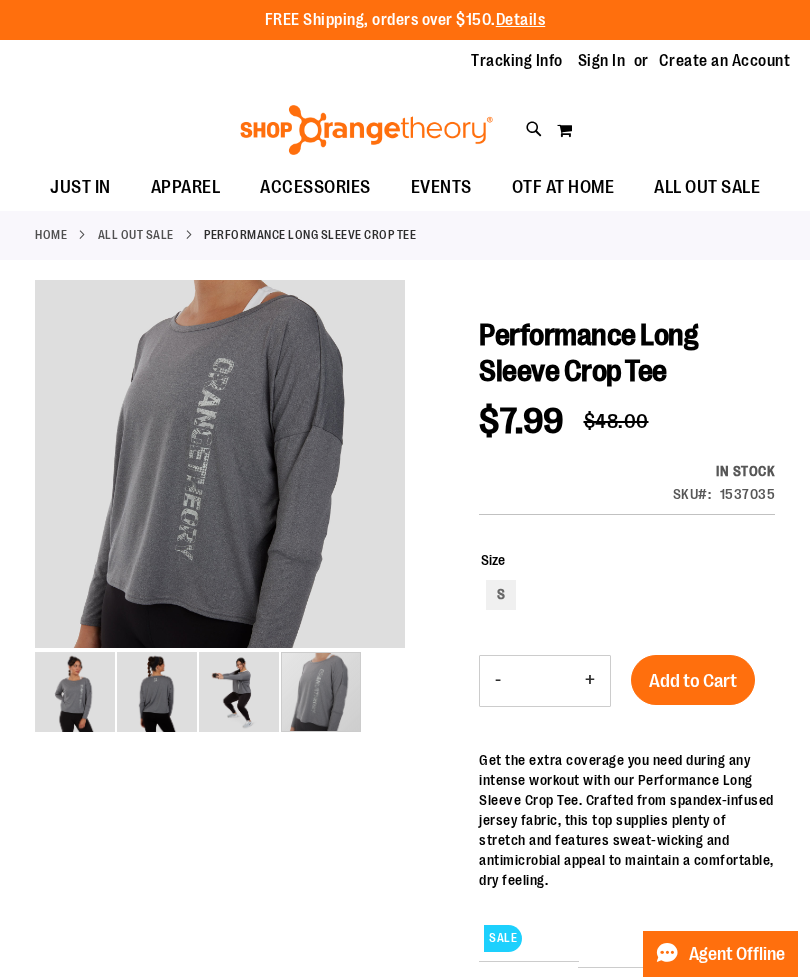 click at bounding box center [321, 692] 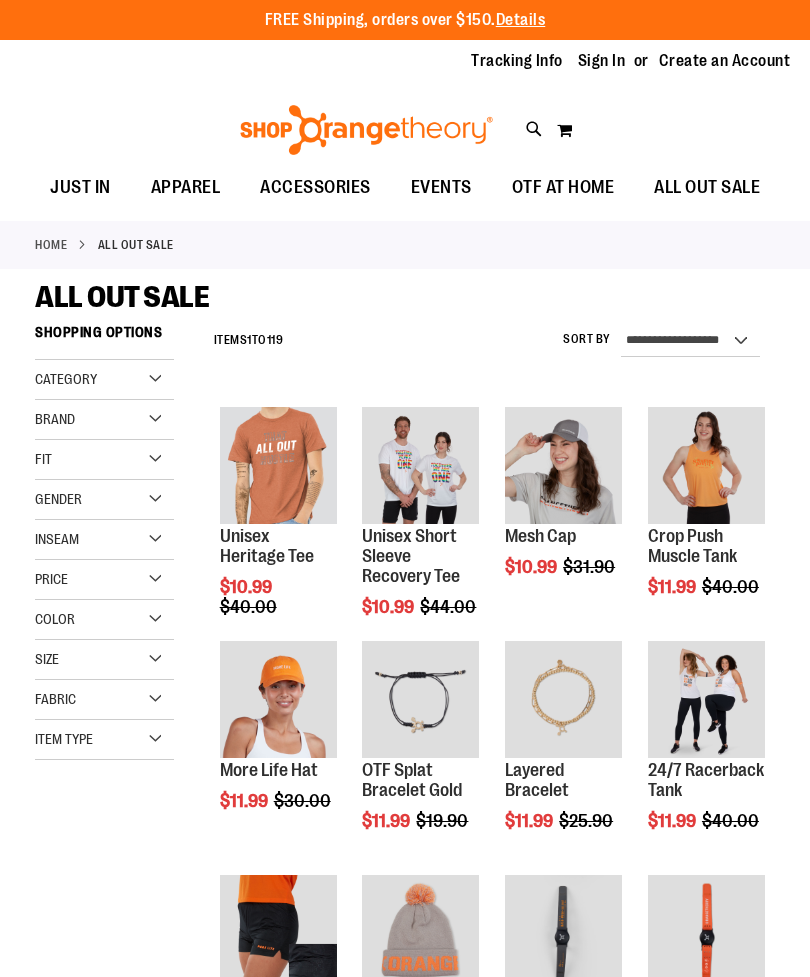 scroll, scrollTop: 64, scrollLeft: 0, axis: vertical 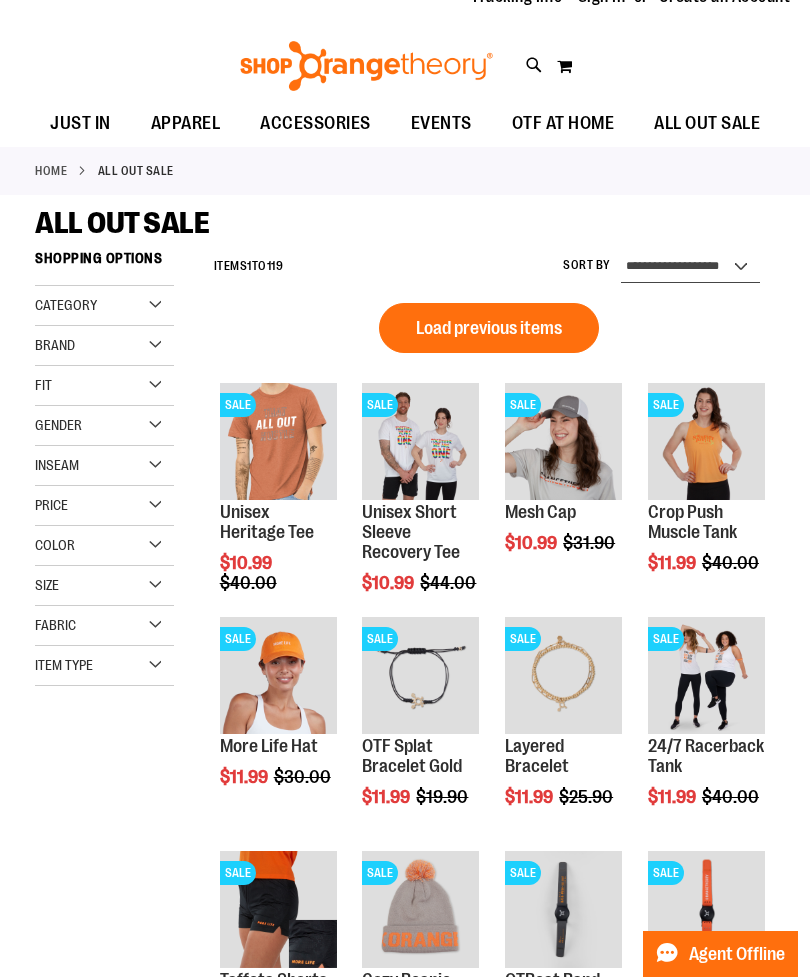 click on "**********" at bounding box center (690, 267) 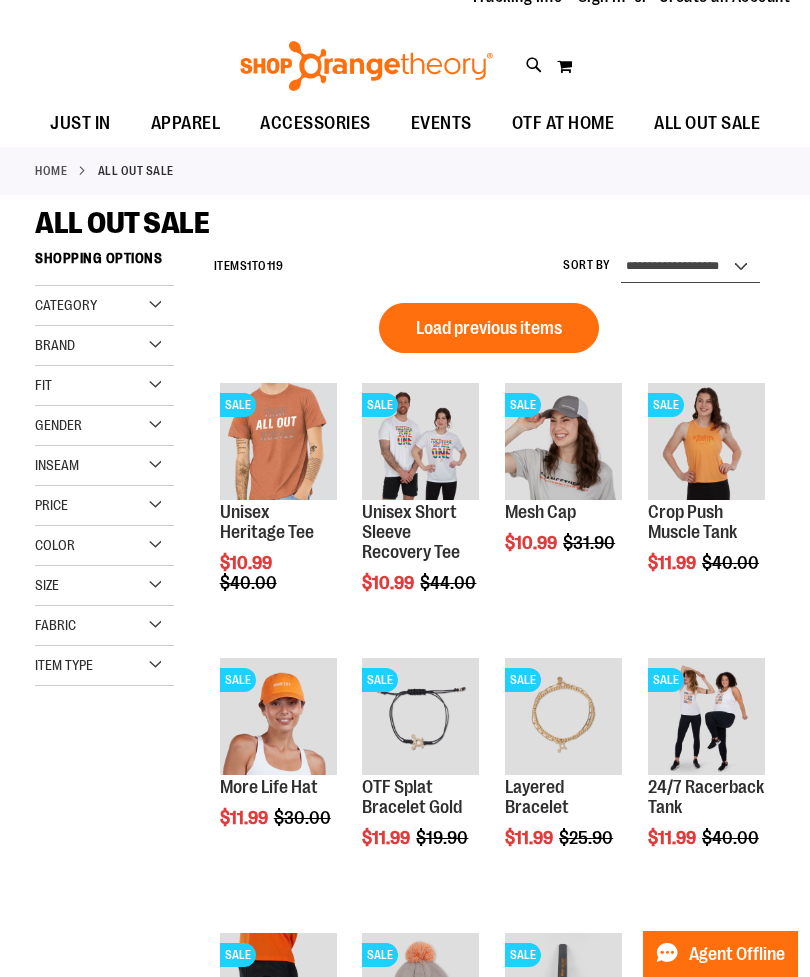 scroll, scrollTop: 0, scrollLeft: 0, axis: both 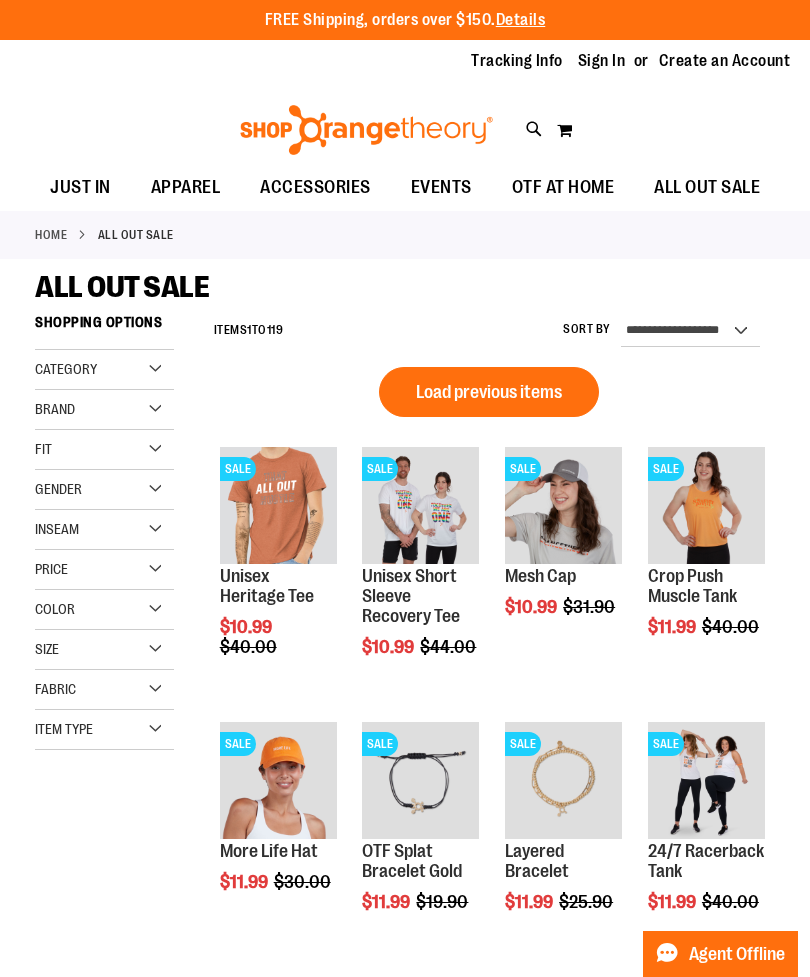 click on "Load previous items" at bounding box center (489, 392) 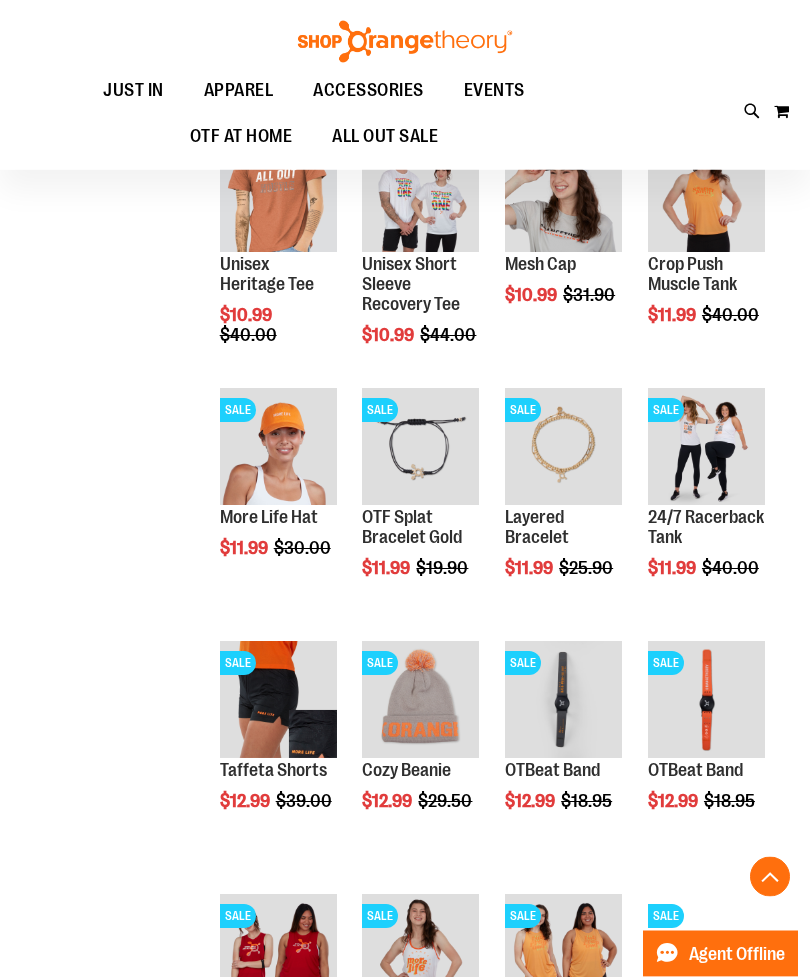 scroll, scrollTop: 1021, scrollLeft: 0, axis: vertical 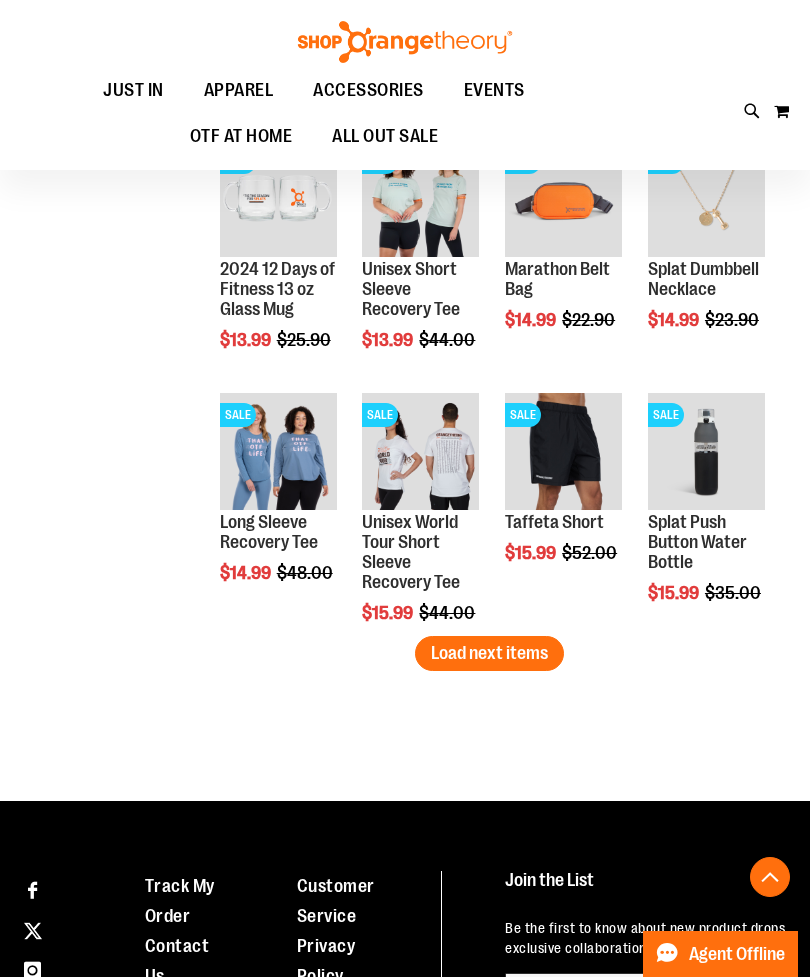 click on "Load next items" at bounding box center [489, 653] 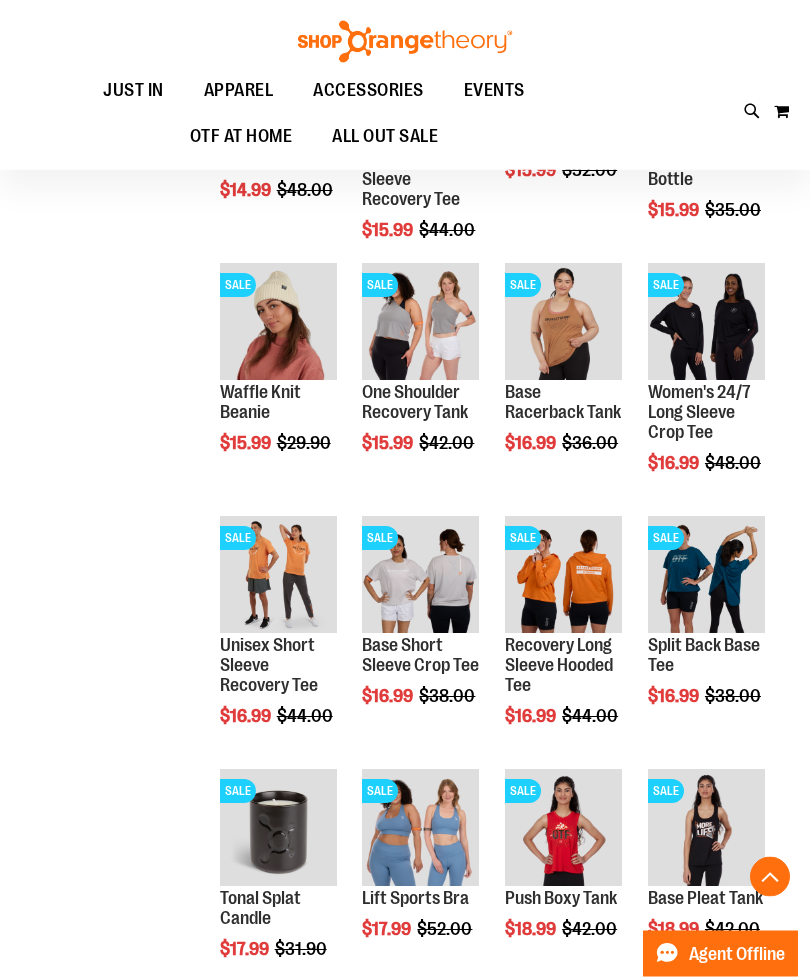 scroll, scrollTop: 3169, scrollLeft: 0, axis: vertical 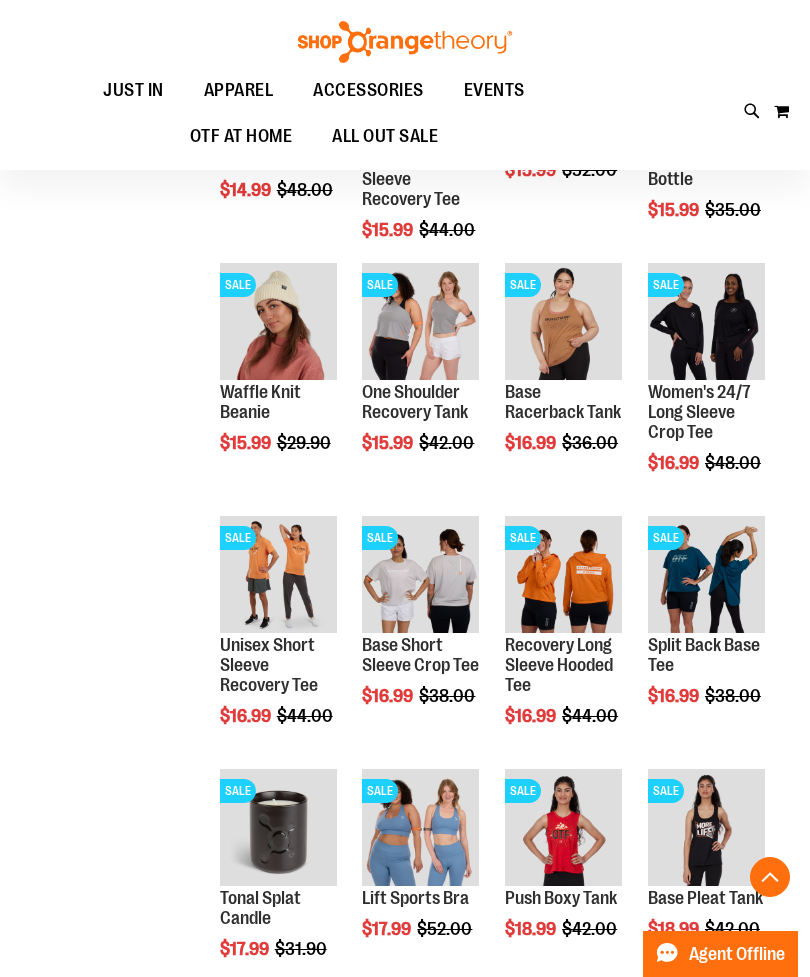click on "One Shoulder Recovery Tank" at bounding box center (415, 402) 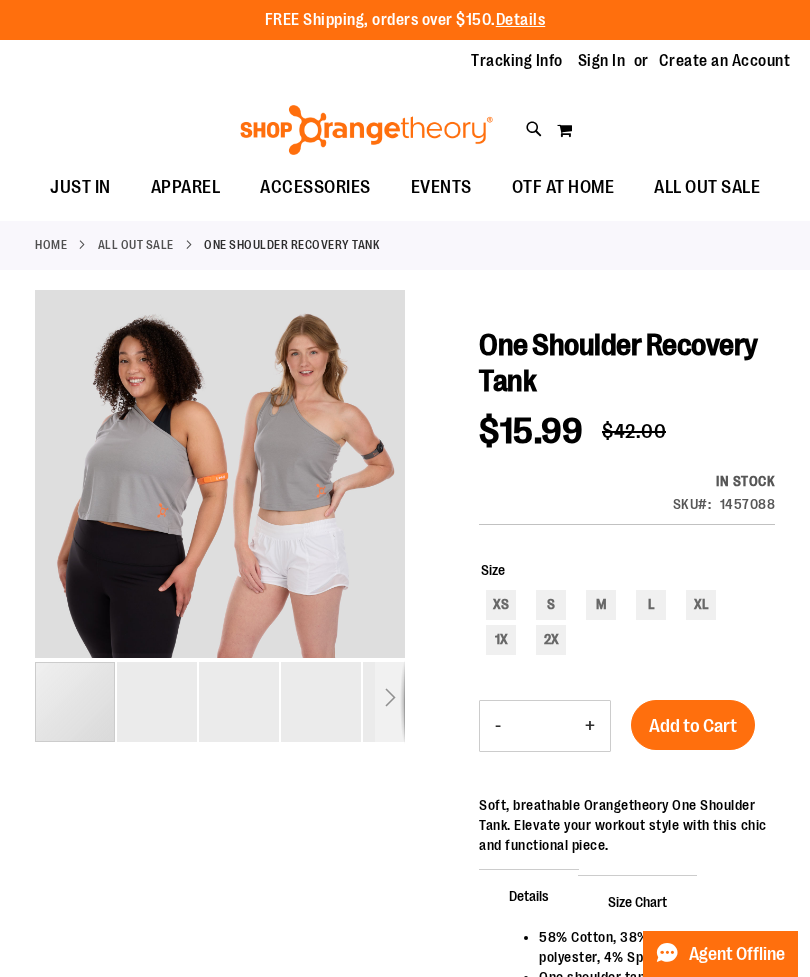 scroll, scrollTop: 0, scrollLeft: 0, axis: both 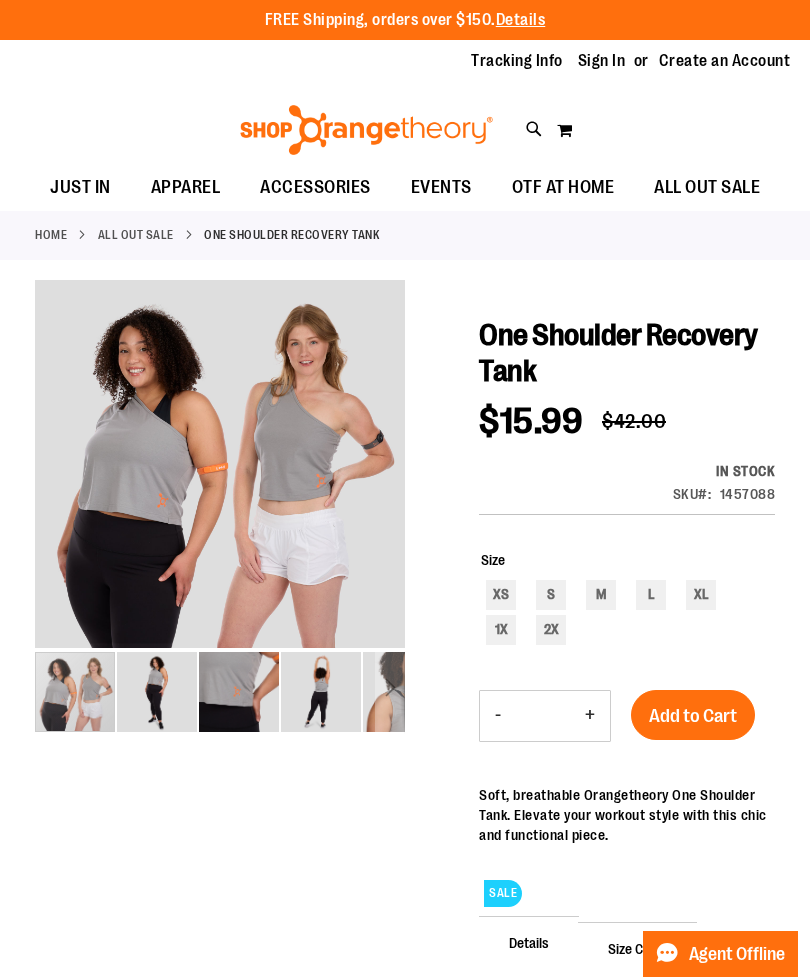 click at bounding box center (75, 692) 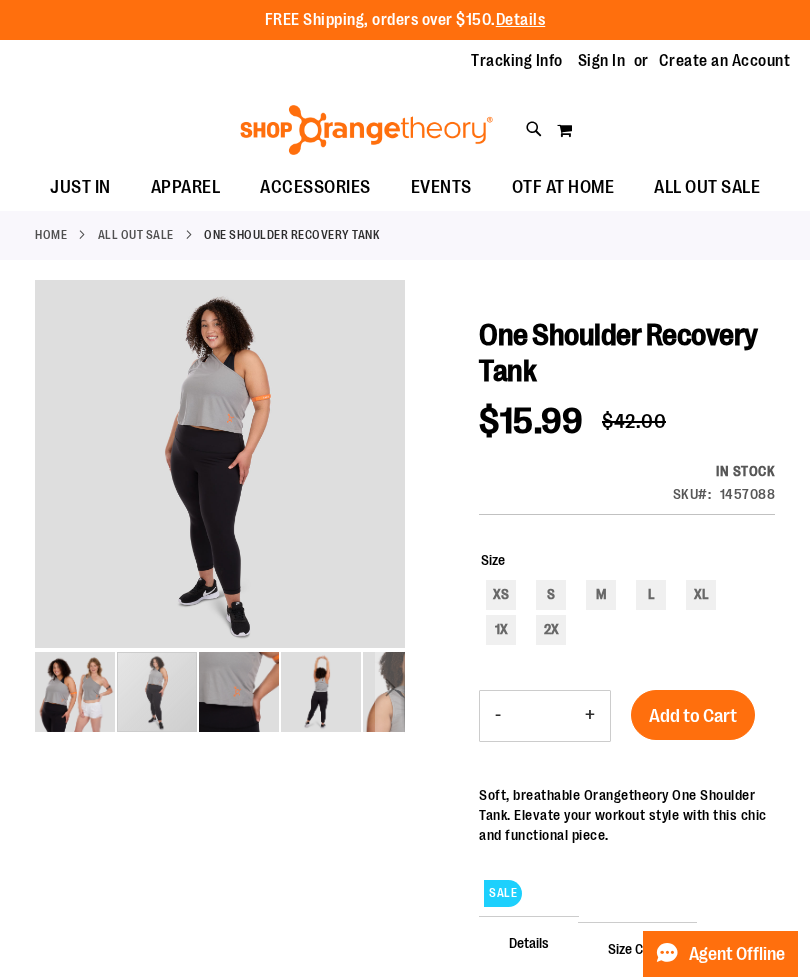 click at bounding box center [157, 692] 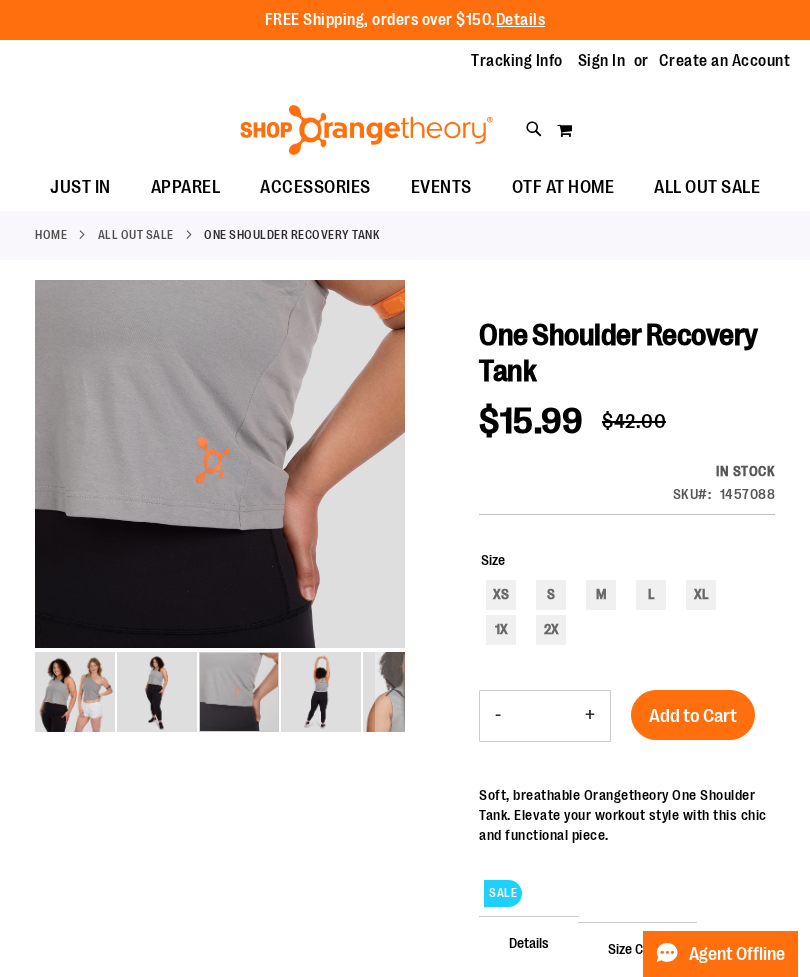 click at bounding box center [321, 692] 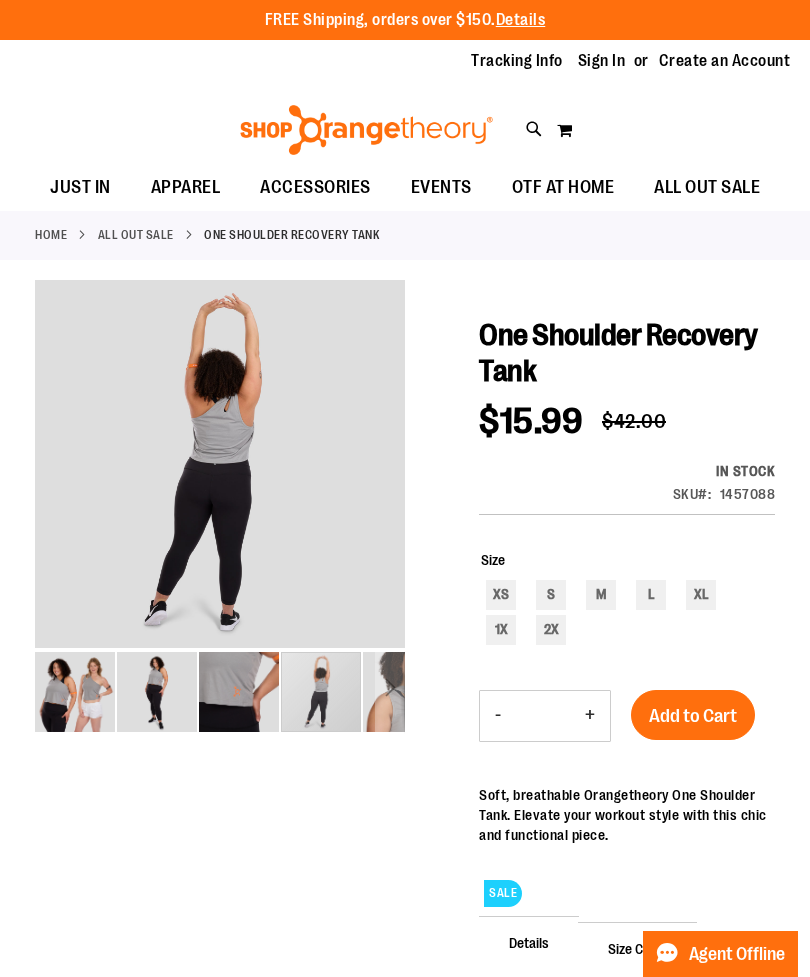 click at bounding box center [390, 692] 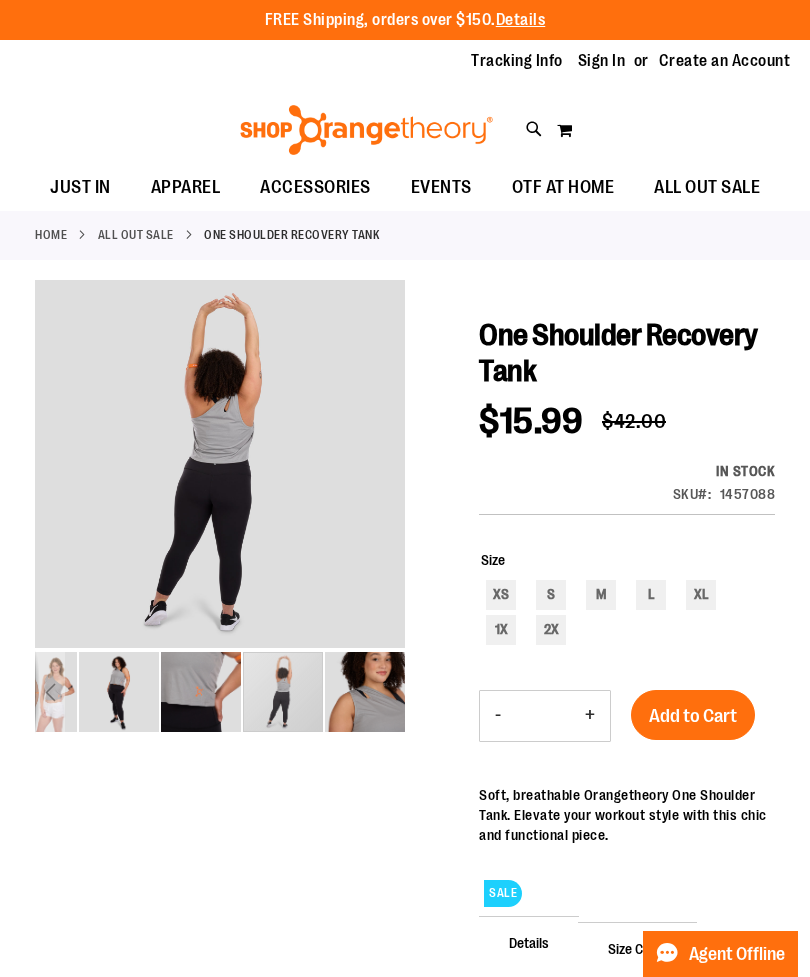 click at bounding box center (283, 692) 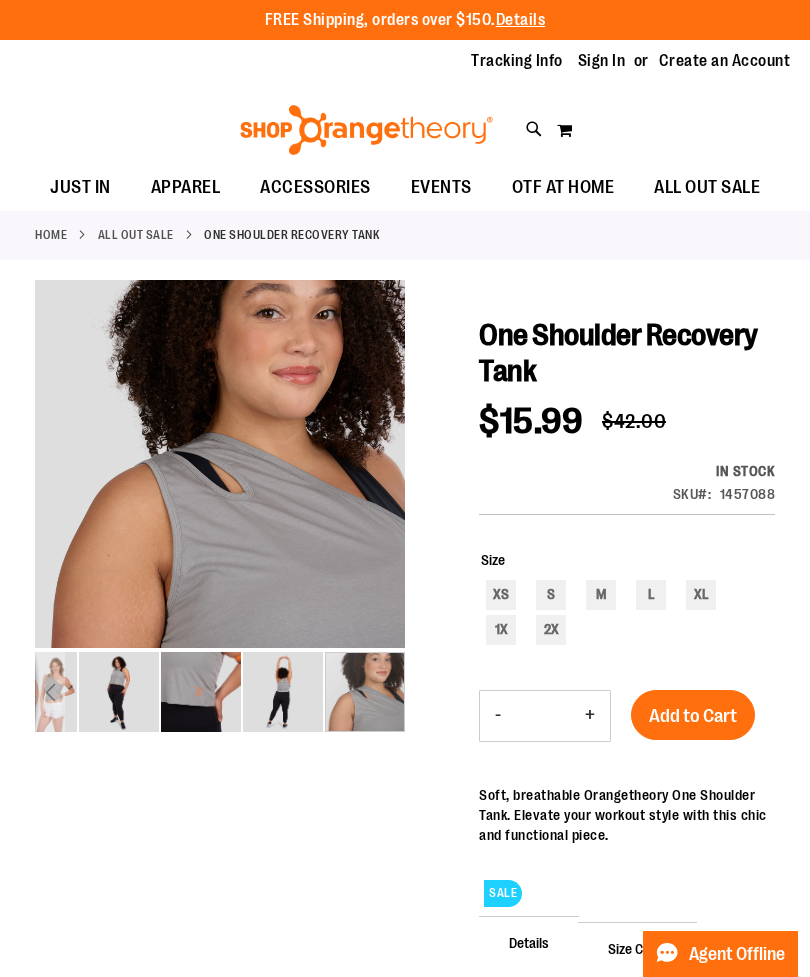 click at bounding box center (119, 692) 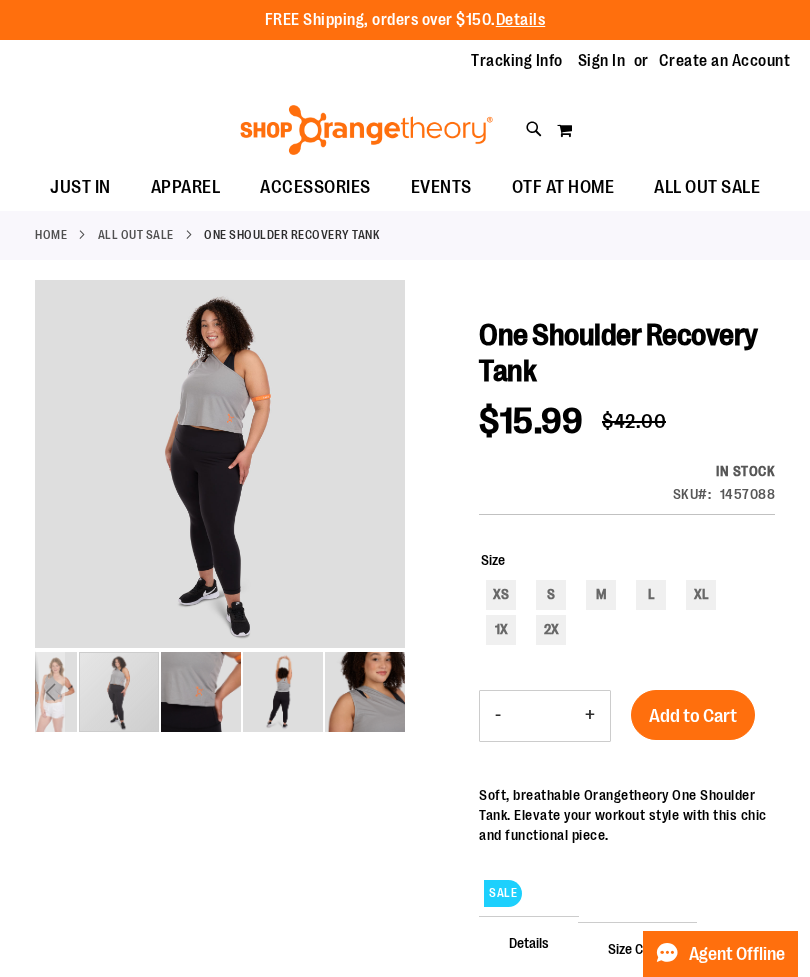 click at bounding box center [119, 692] 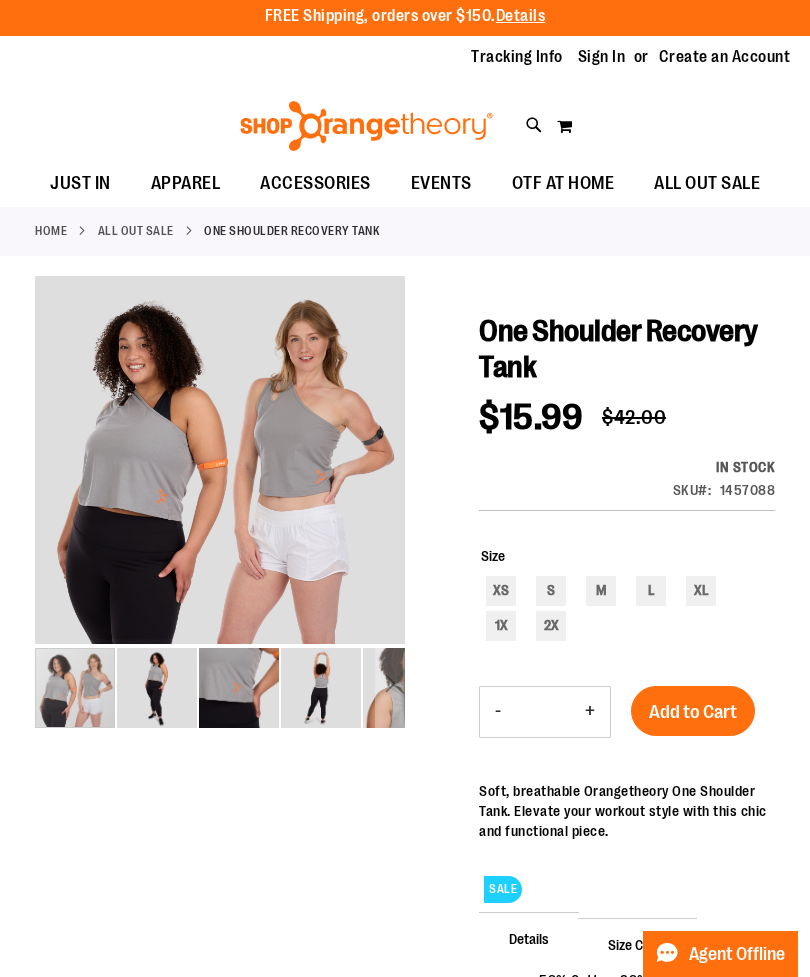 scroll, scrollTop: 5, scrollLeft: 0, axis: vertical 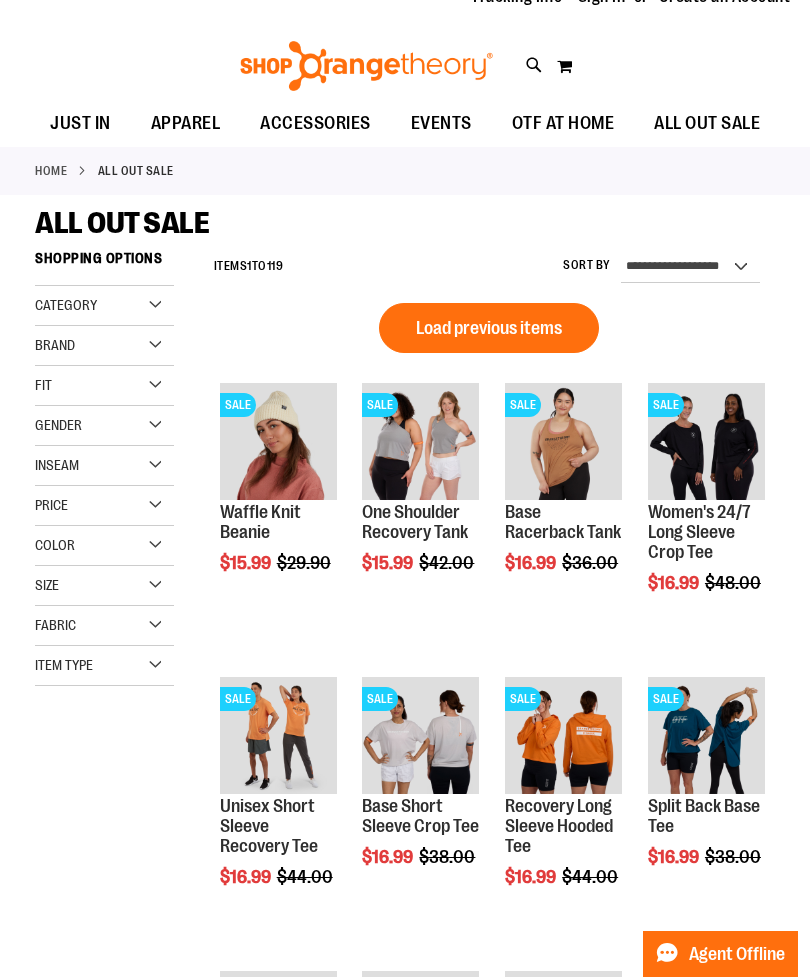 click on "Load previous items" at bounding box center [489, 328] 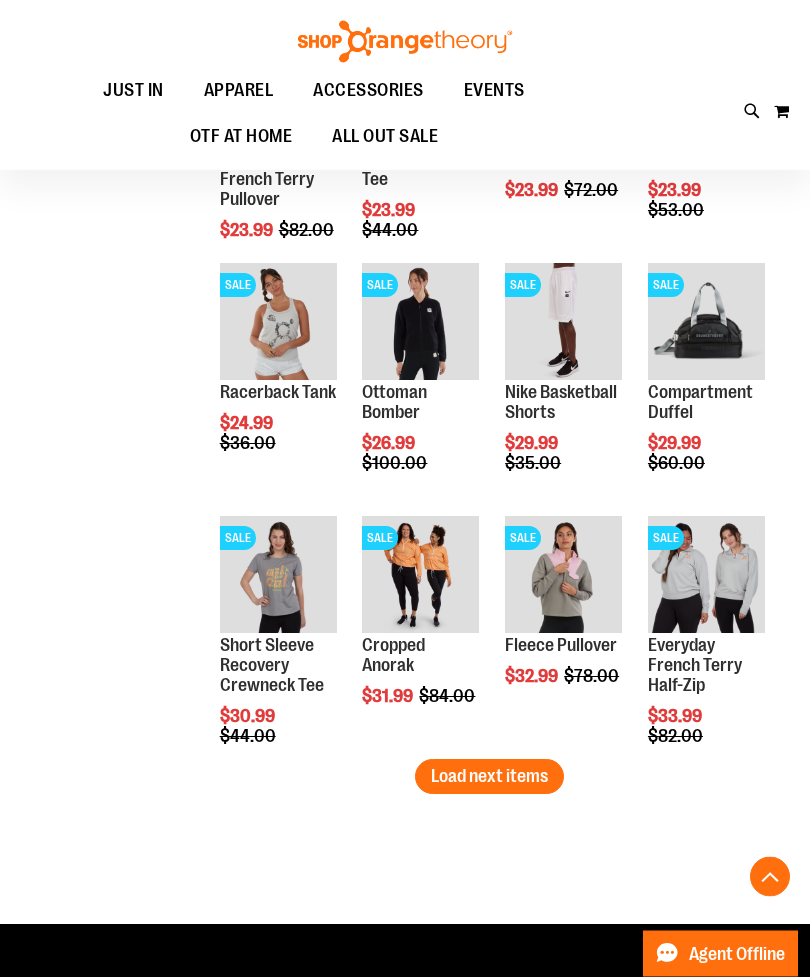 scroll, scrollTop: 2721, scrollLeft: 0, axis: vertical 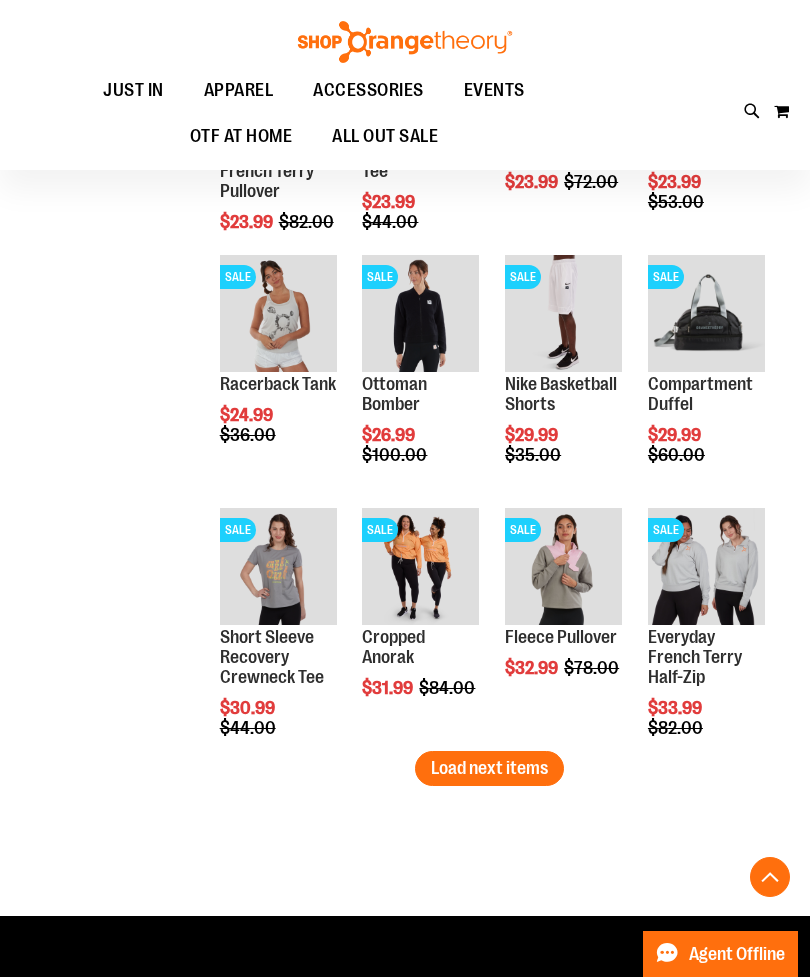 click on "Load next items" at bounding box center (489, 768) 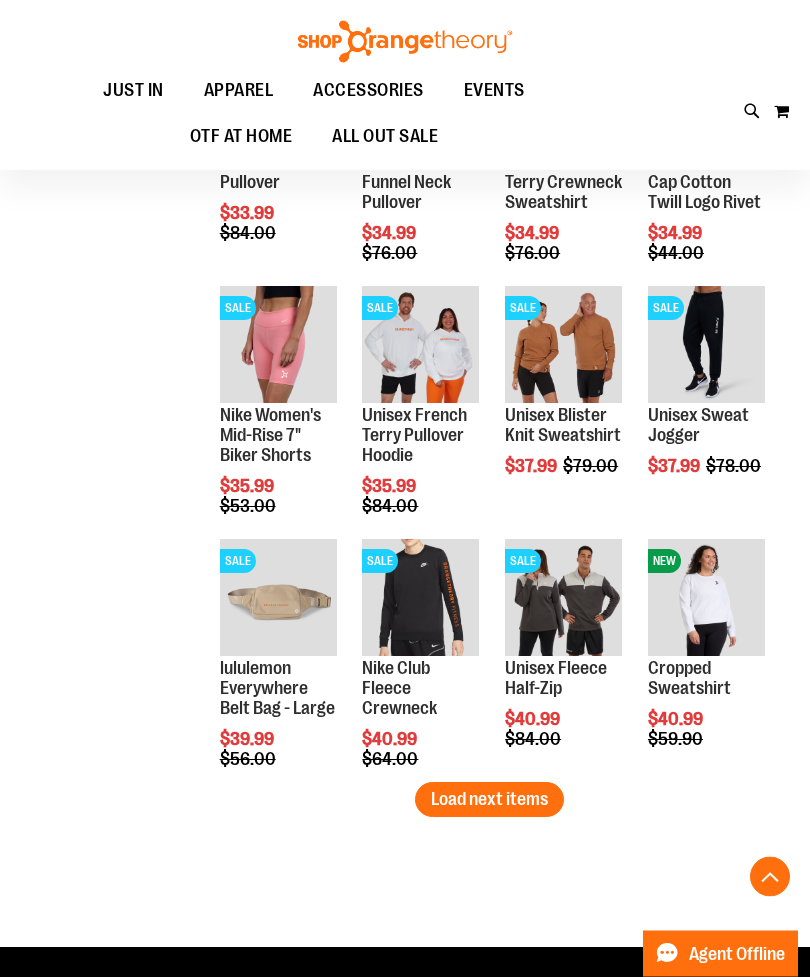 scroll, scrollTop: 3455, scrollLeft: 0, axis: vertical 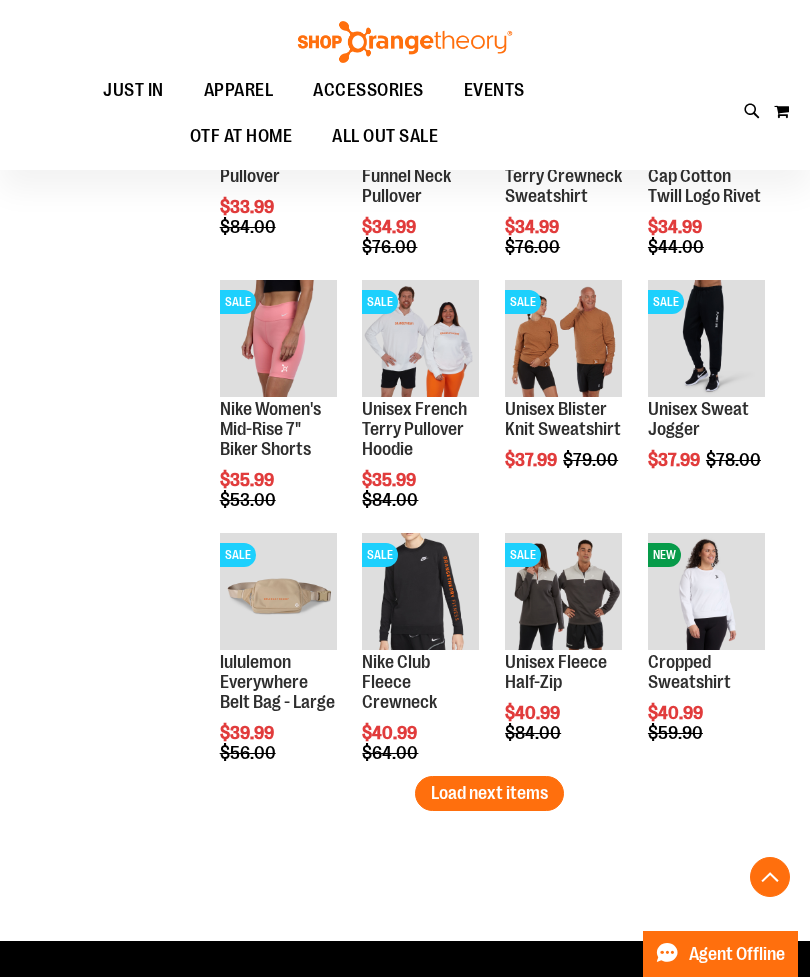 click on "Load next items" at bounding box center [489, 793] 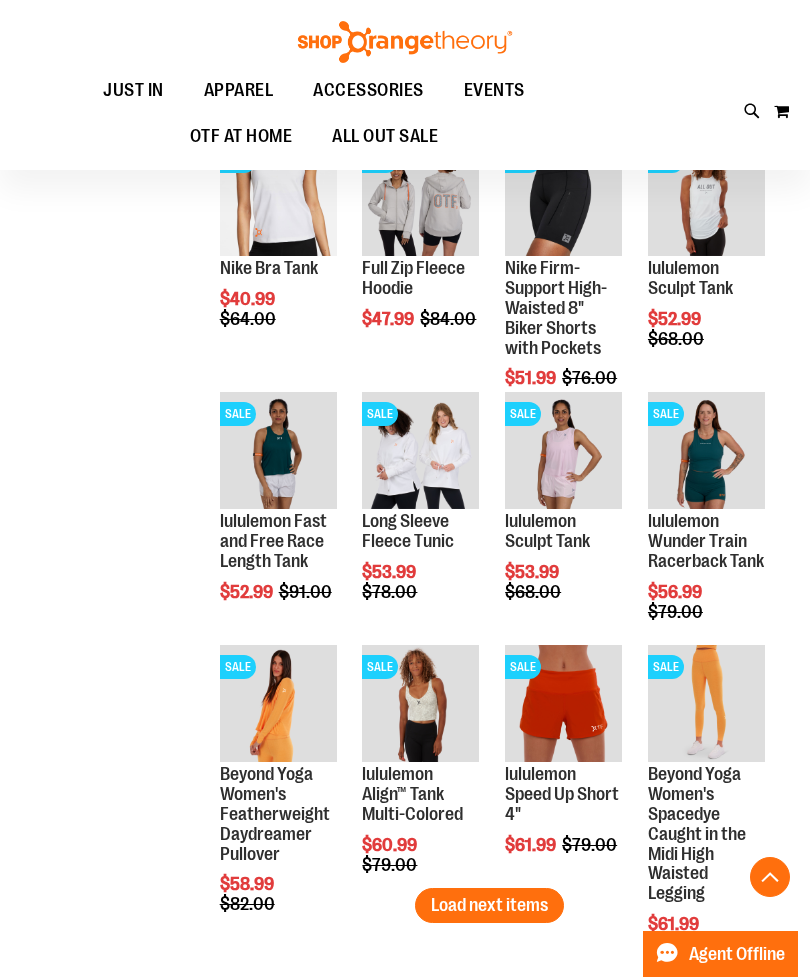scroll, scrollTop: 4103, scrollLeft: 0, axis: vertical 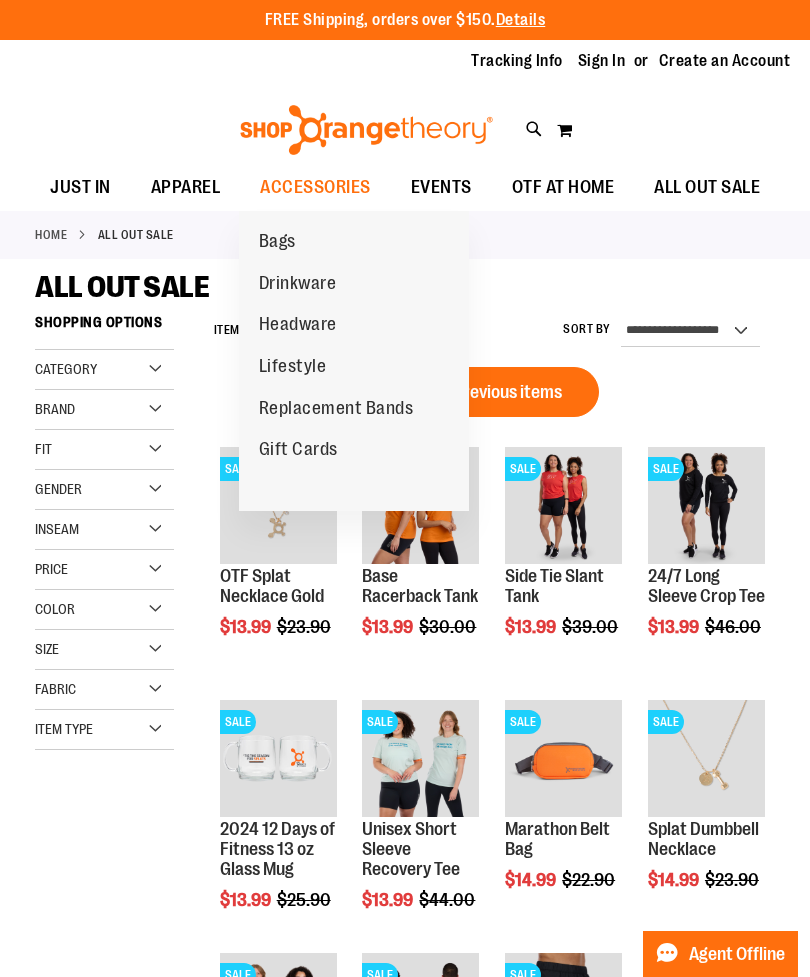 click on "Replacement Bands" at bounding box center (336, 410) 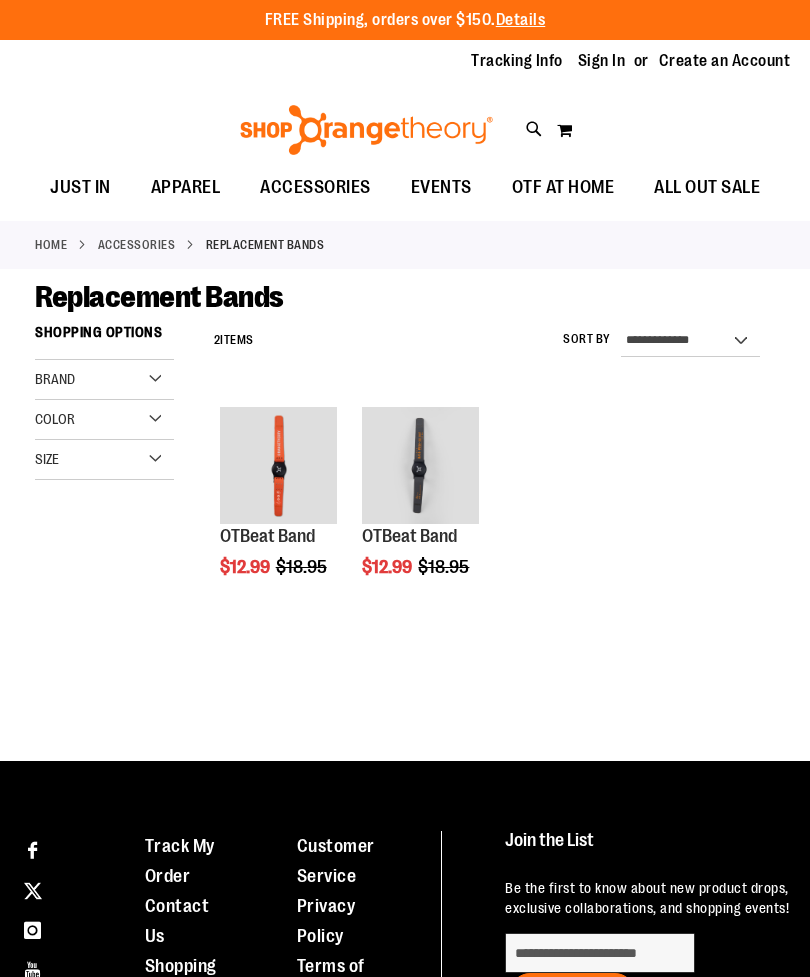 scroll, scrollTop: 0, scrollLeft: 0, axis: both 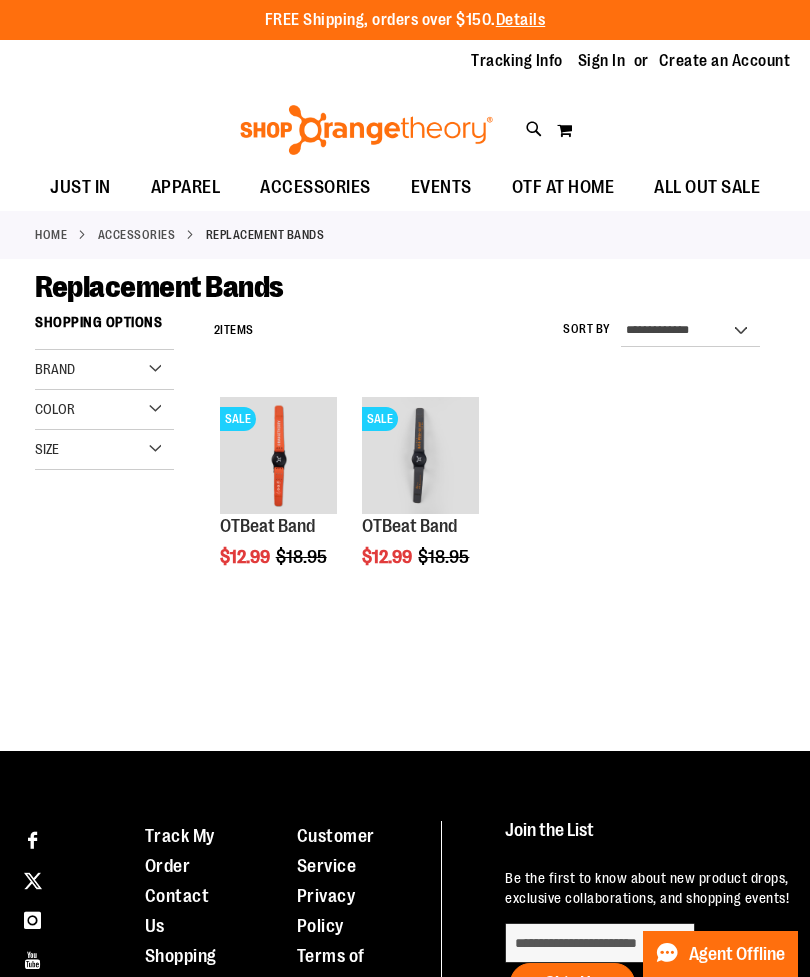 click on "ACCESSORIES" at bounding box center [137, 235] 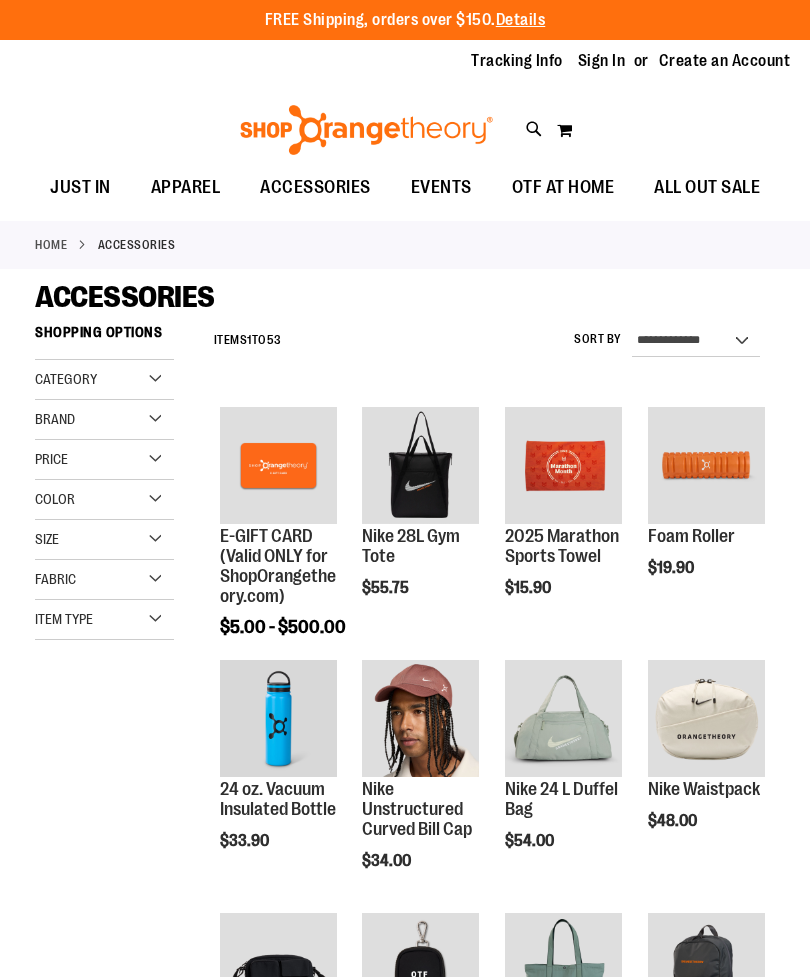 scroll, scrollTop: 0, scrollLeft: 0, axis: both 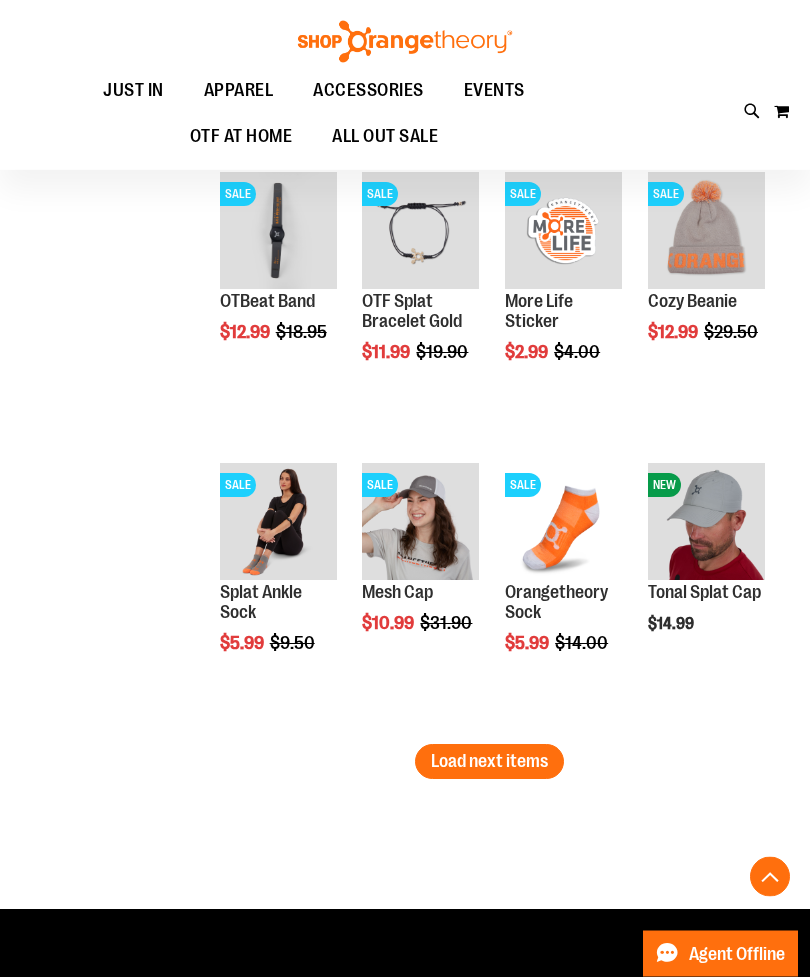 click on "Load next items" at bounding box center [489, 762] 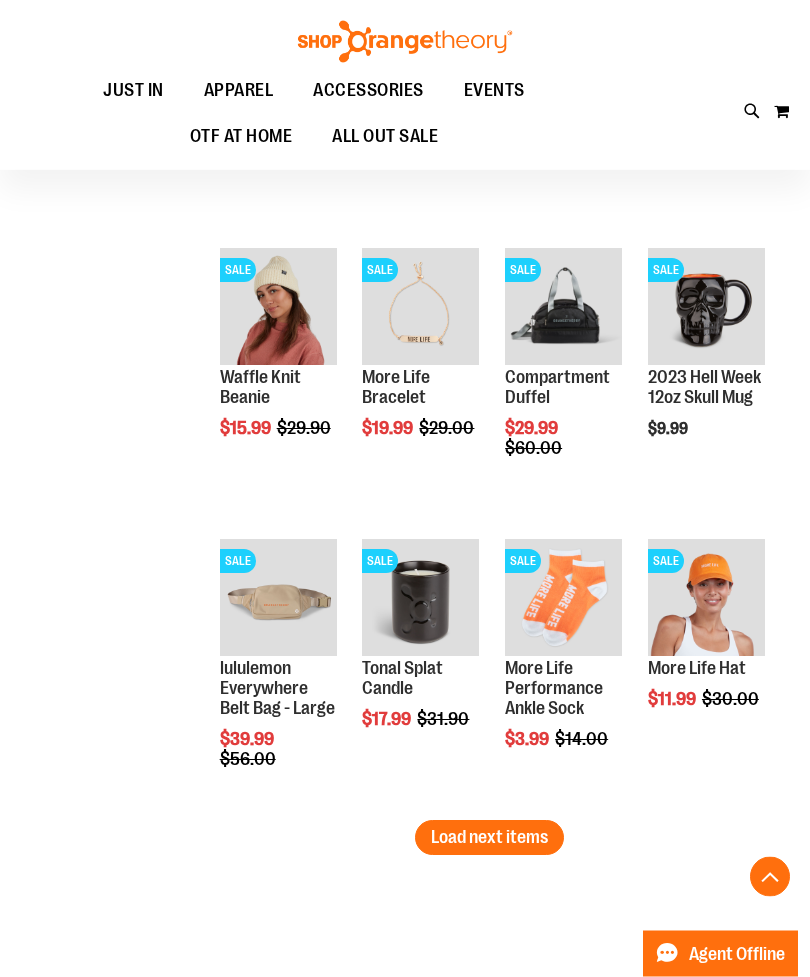 scroll, scrollTop: 3058, scrollLeft: 0, axis: vertical 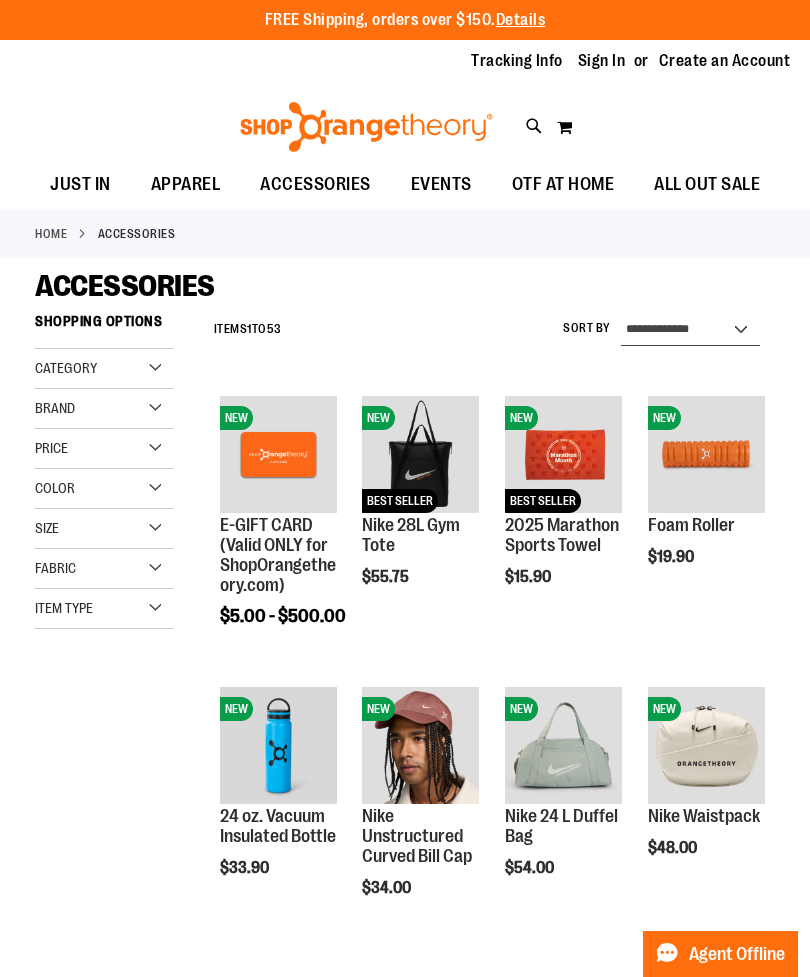 click on "**********" at bounding box center (690, 330) 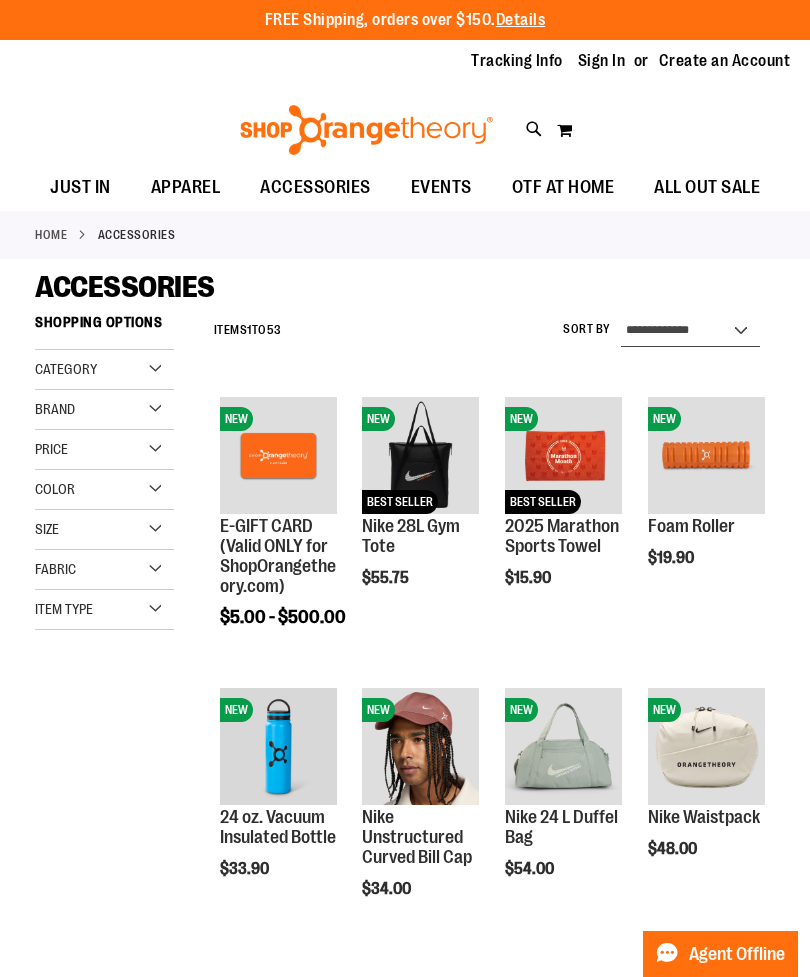 select on "*********" 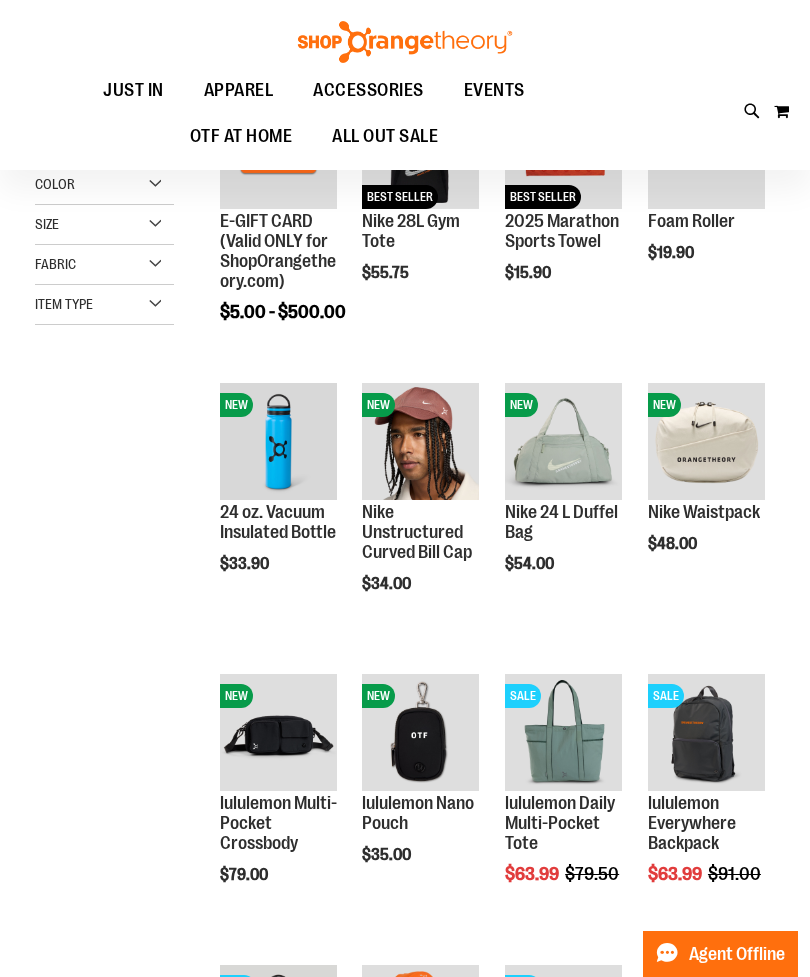 scroll, scrollTop: 75, scrollLeft: 0, axis: vertical 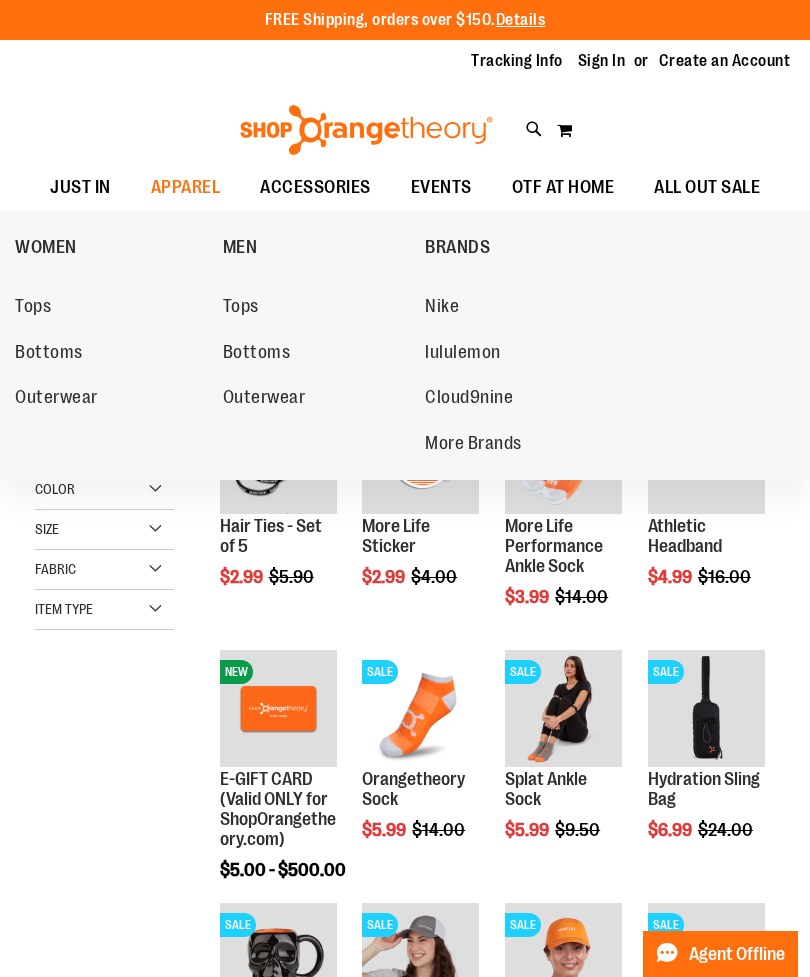click on "WOMEN" at bounding box center [46, 249] 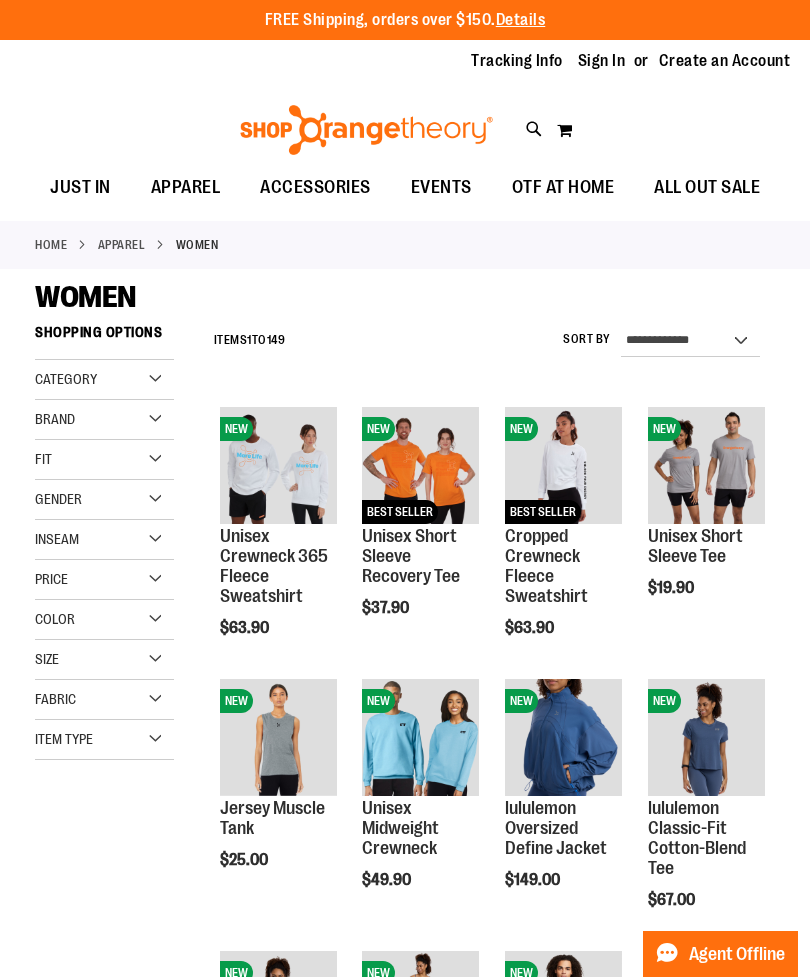 scroll, scrollTop: 0, scrollLeft: 0, axis: both 